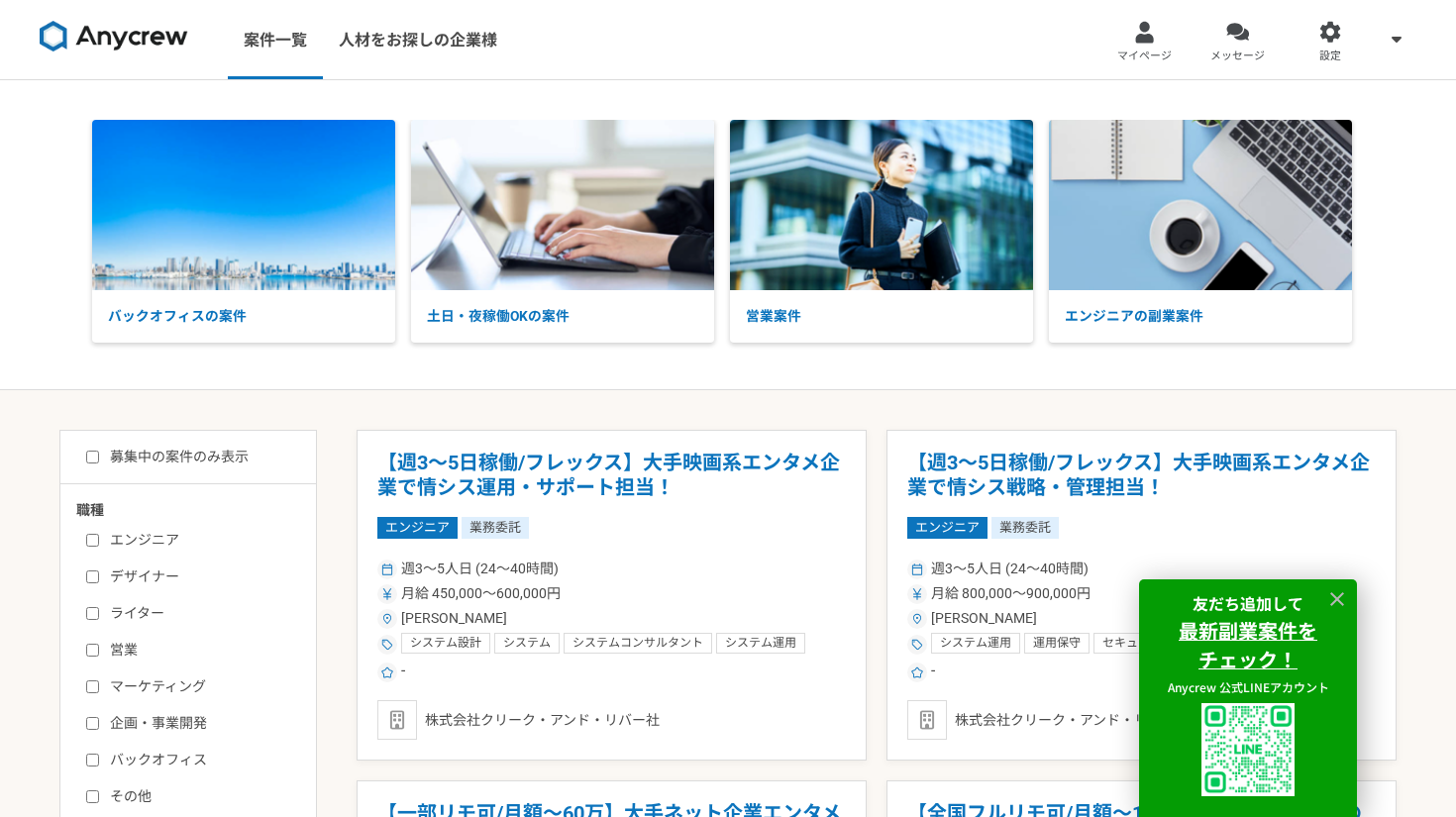 scroll, scrollTop: 0, scrollLeft: 0, axis: both 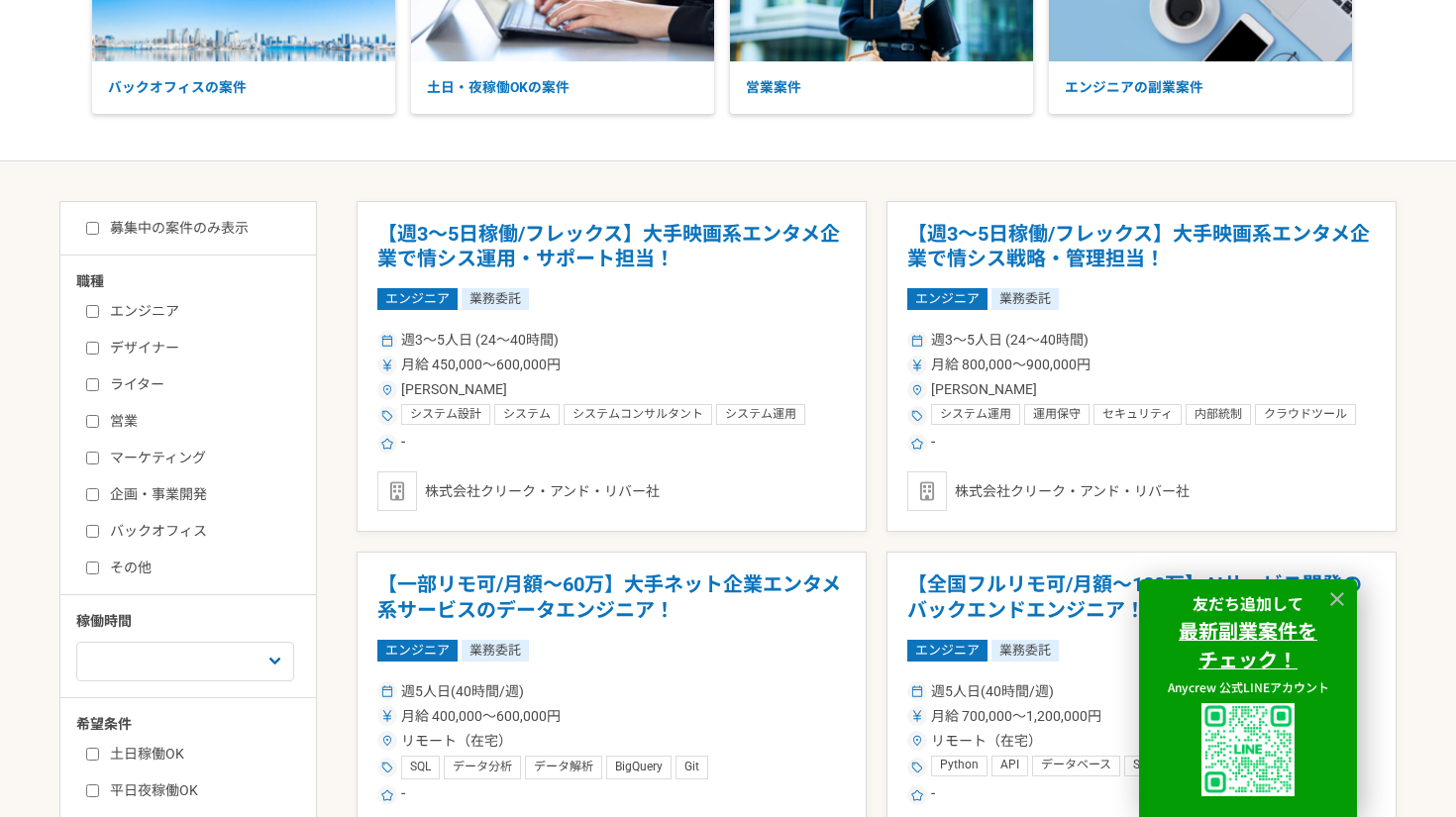 click on "ライター" at bounding box center [200, 384] 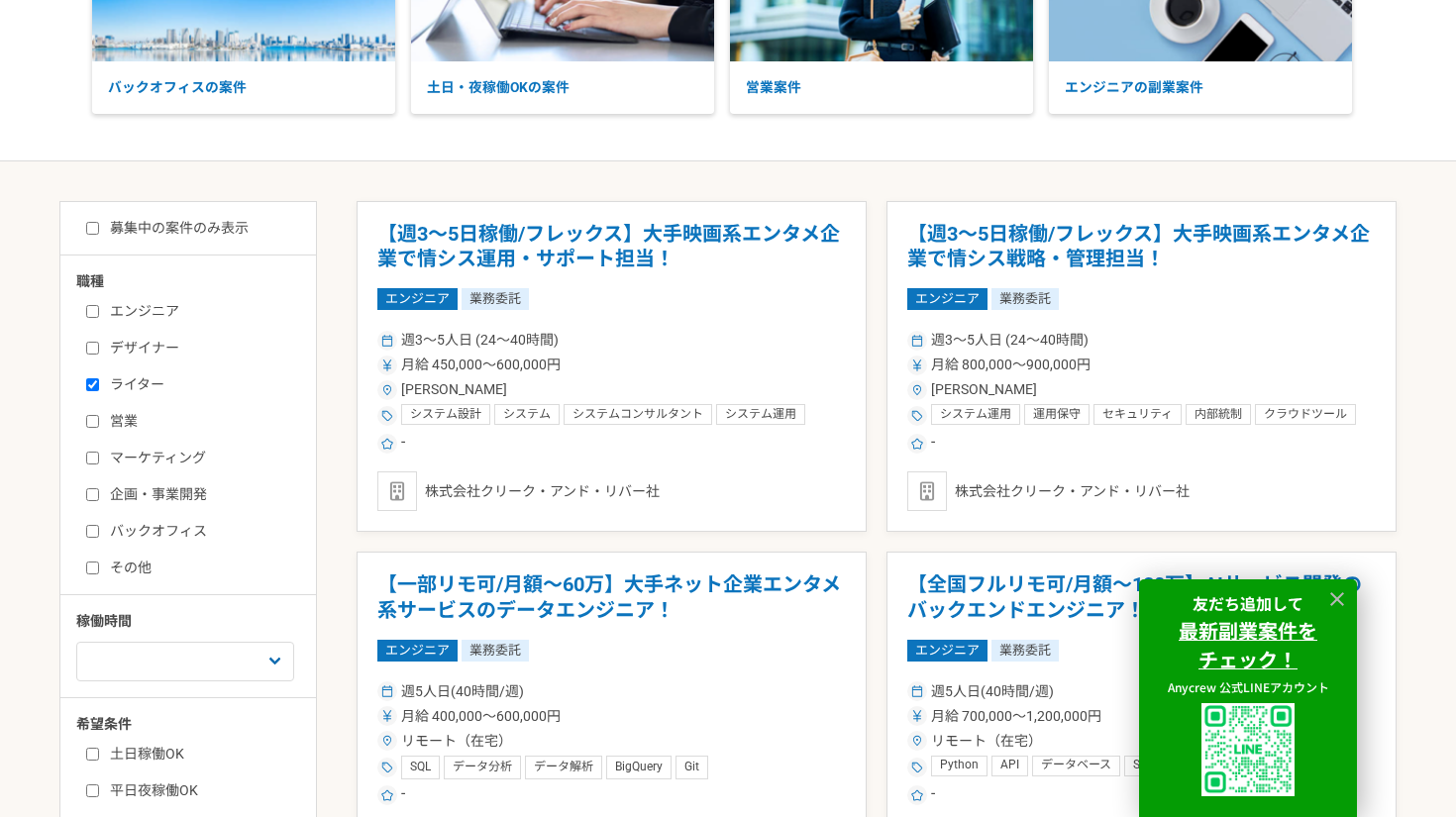 checkbox on "true" 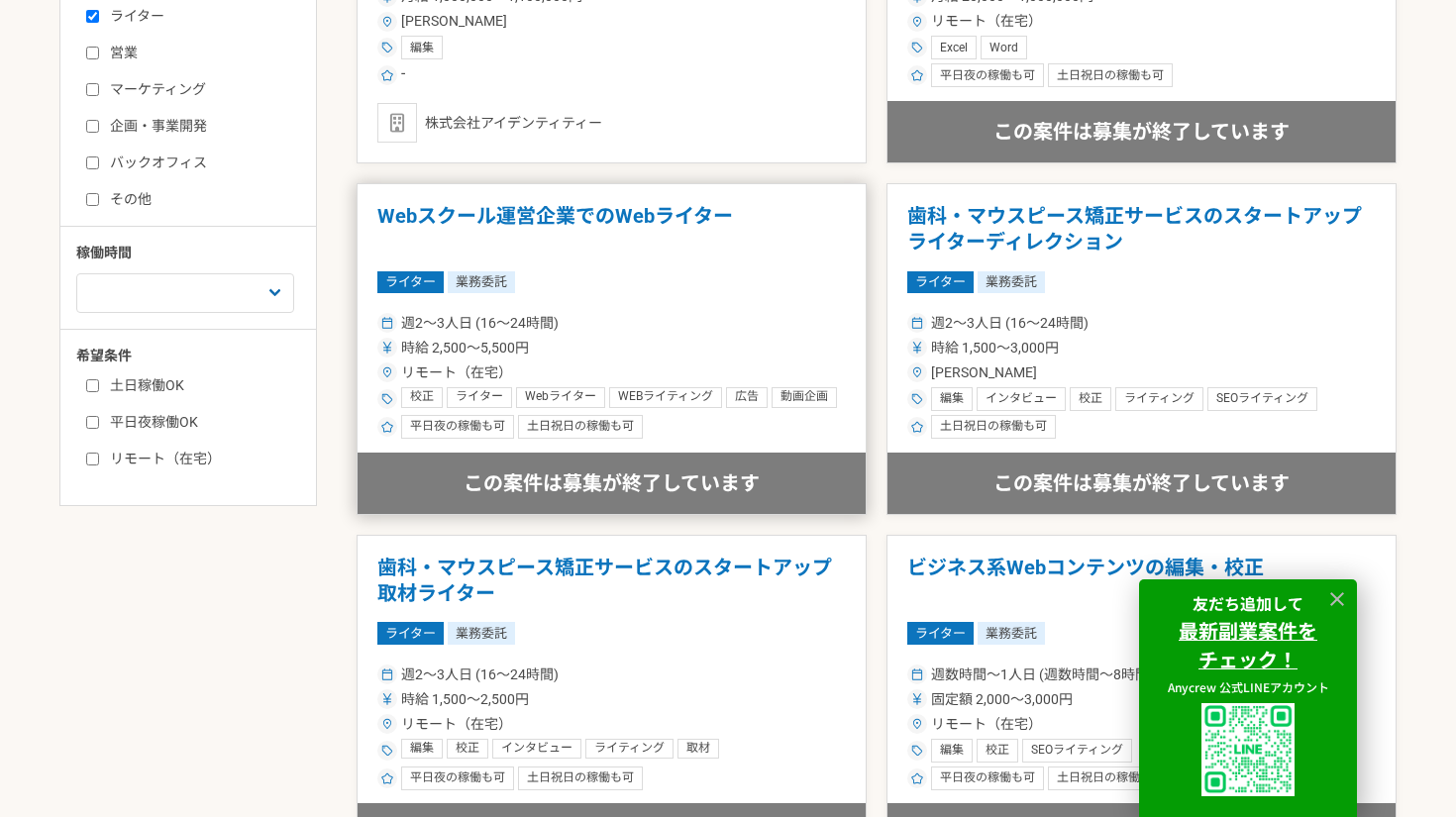 scroll, scrollTop: 548, scrollLeft: 0, axis: vertical 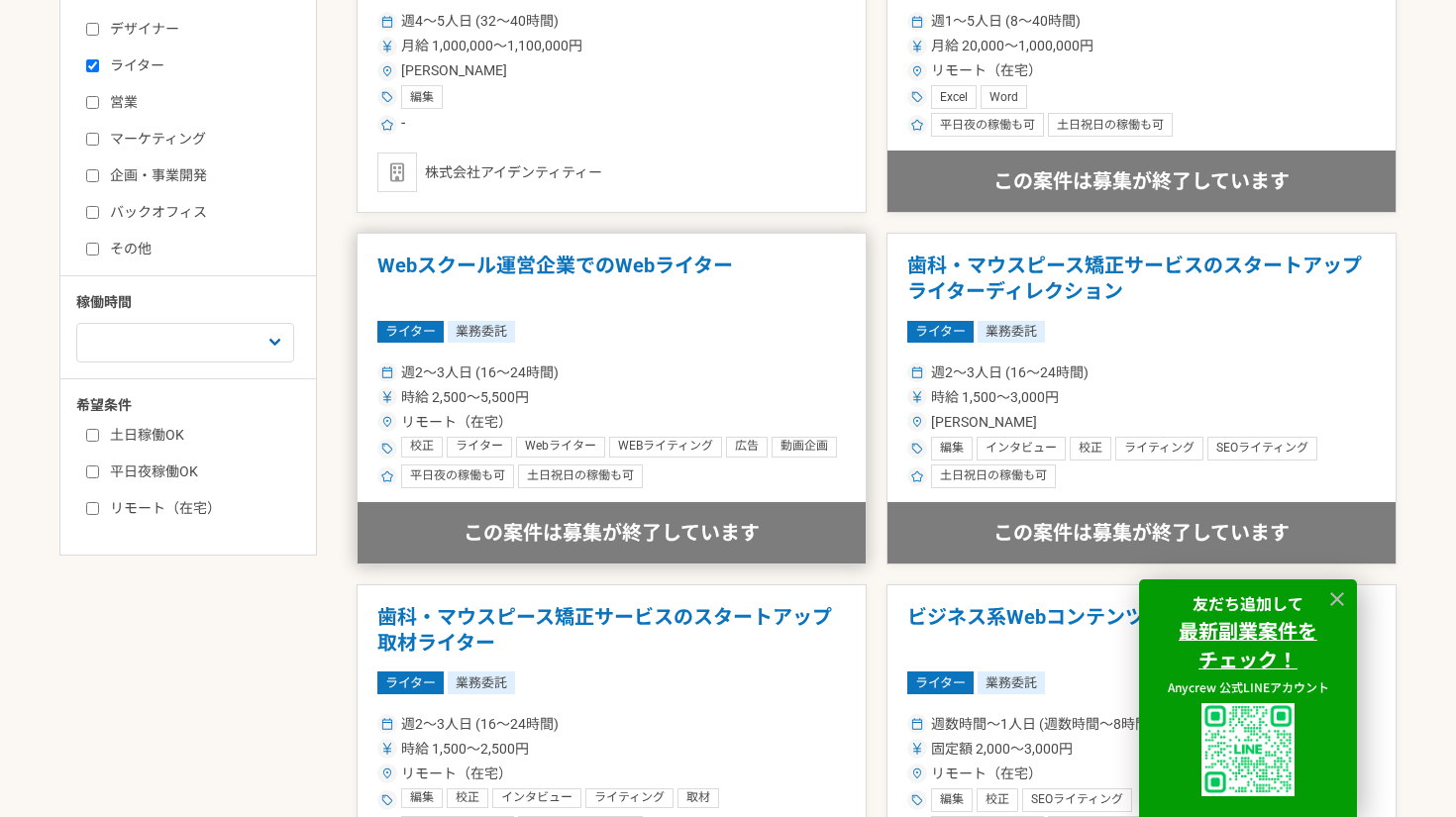 click on "週2〜3人日 (16〜24時間)" at bounding box center [479, 372] 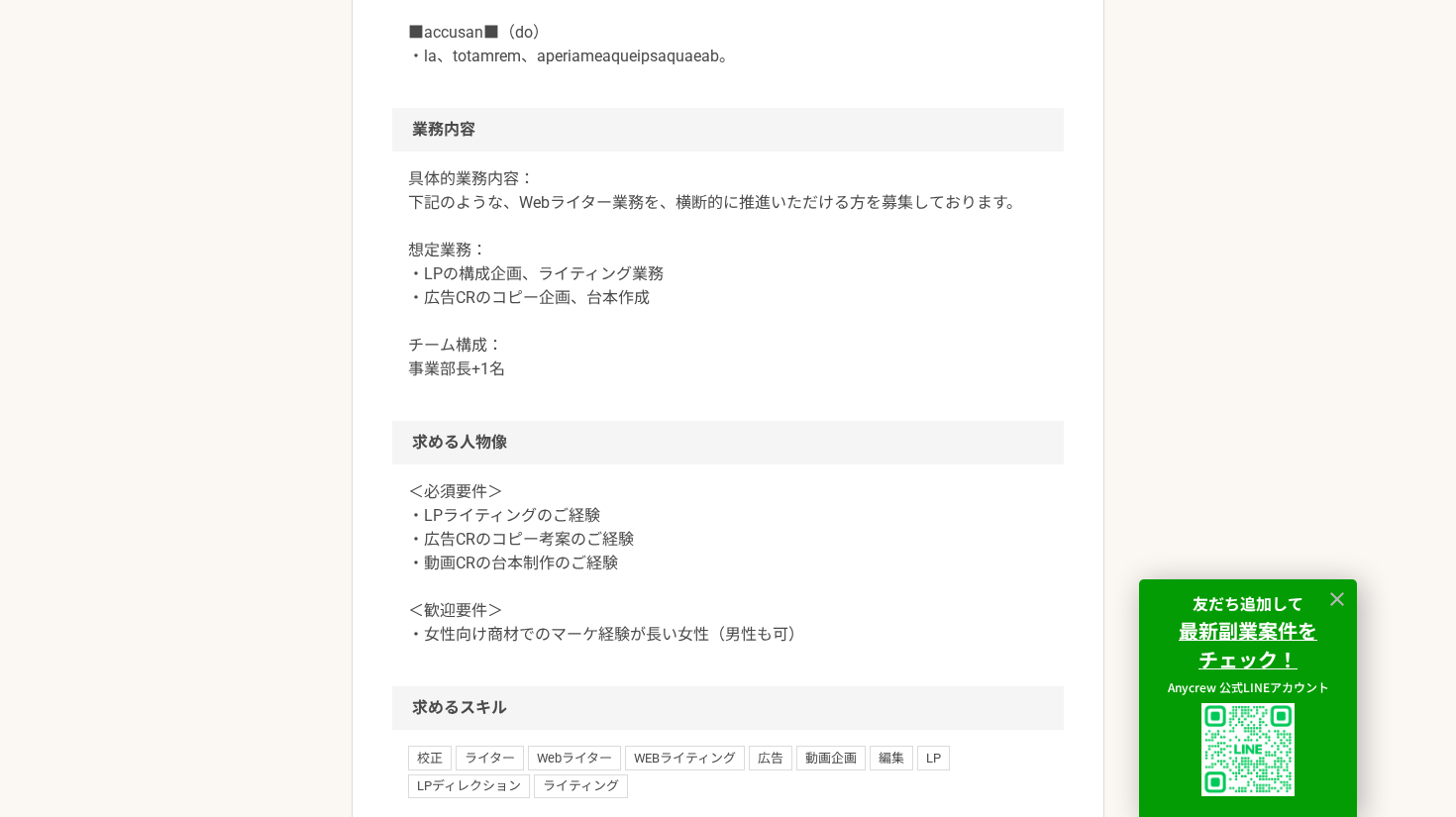 scroll, scrollTop: 904, scrollLeft: 0, axis: vertical 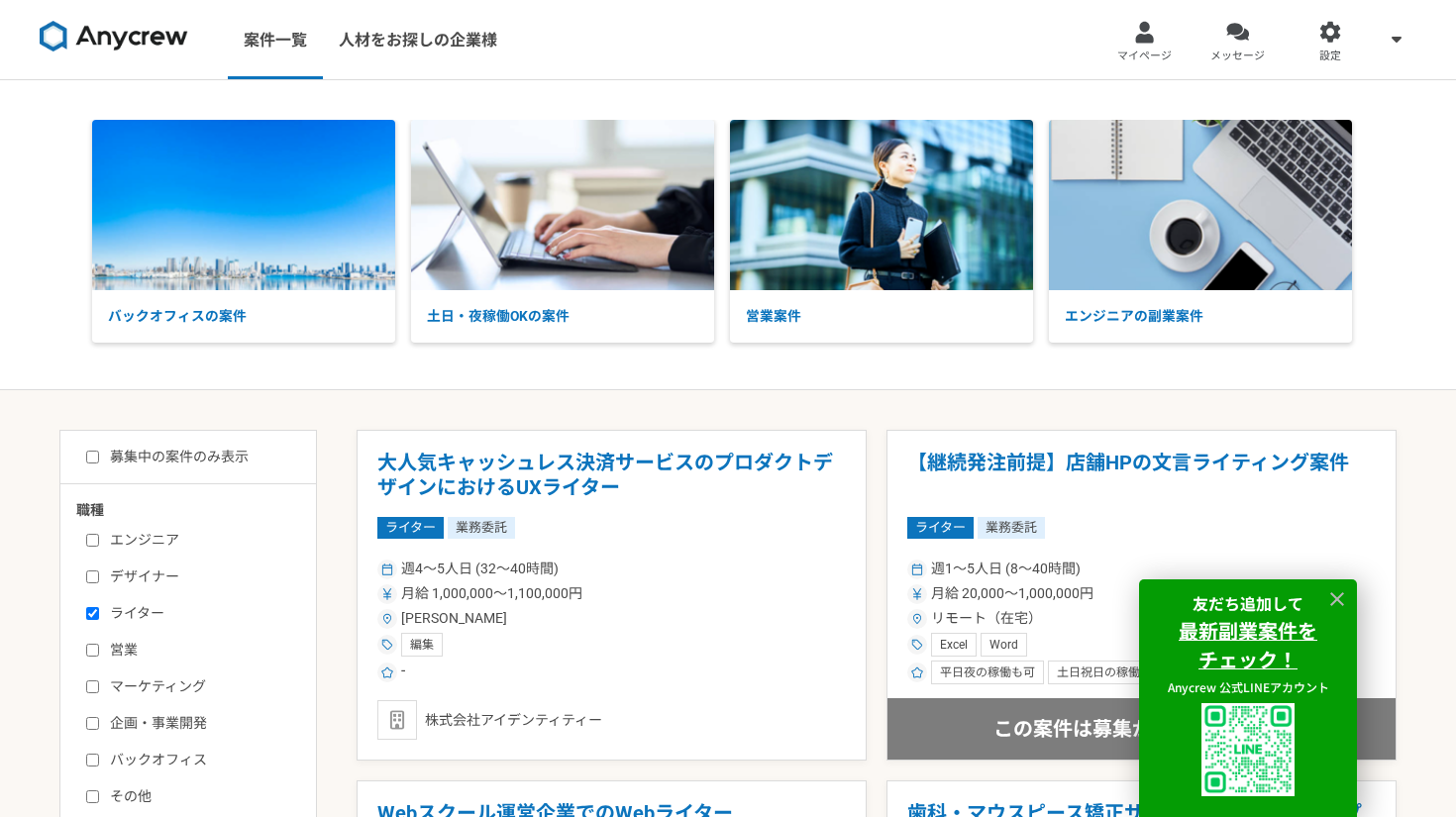 click on "ライター" at bounding box center [200, 613] 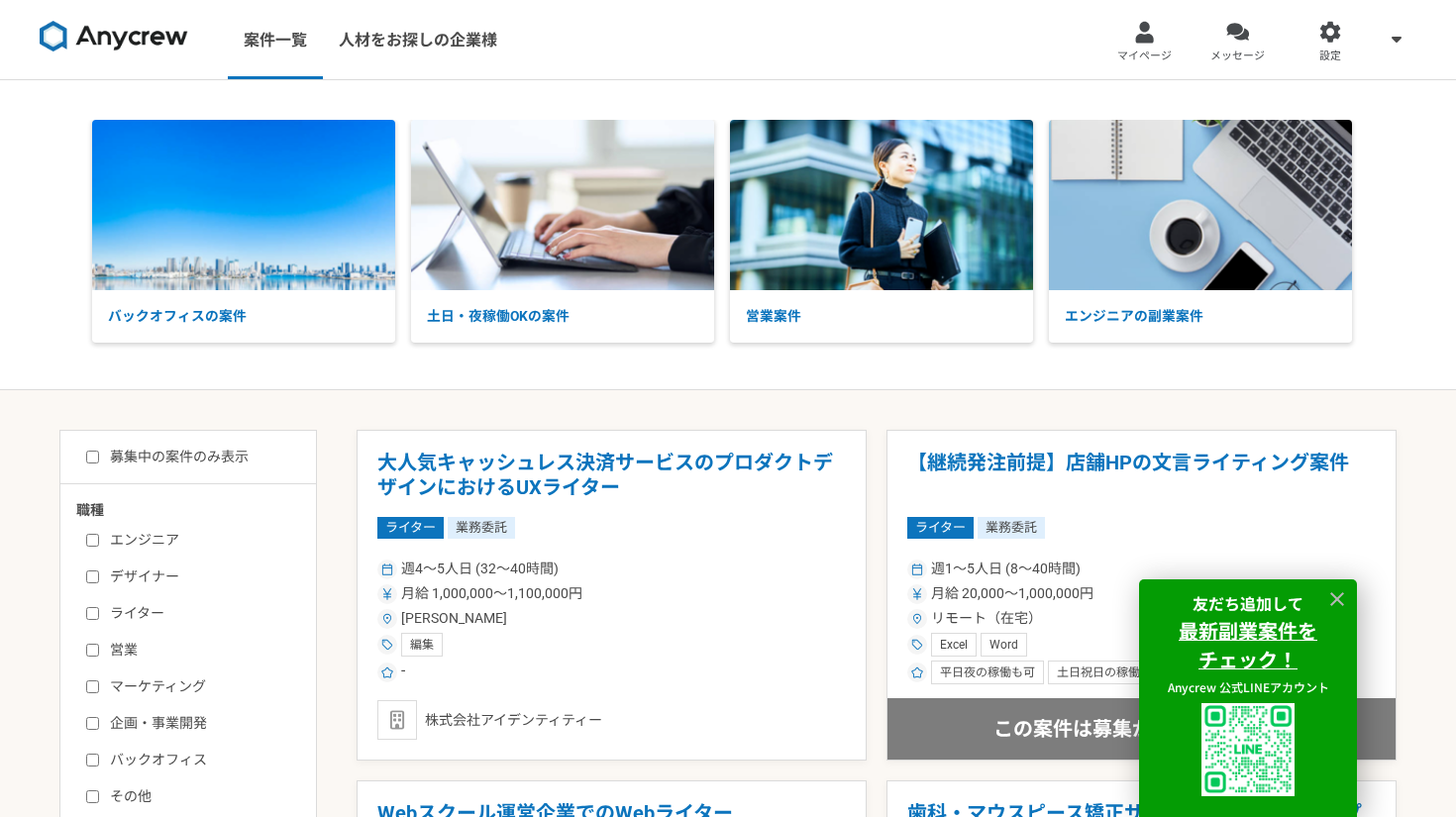 checkbox on "false" 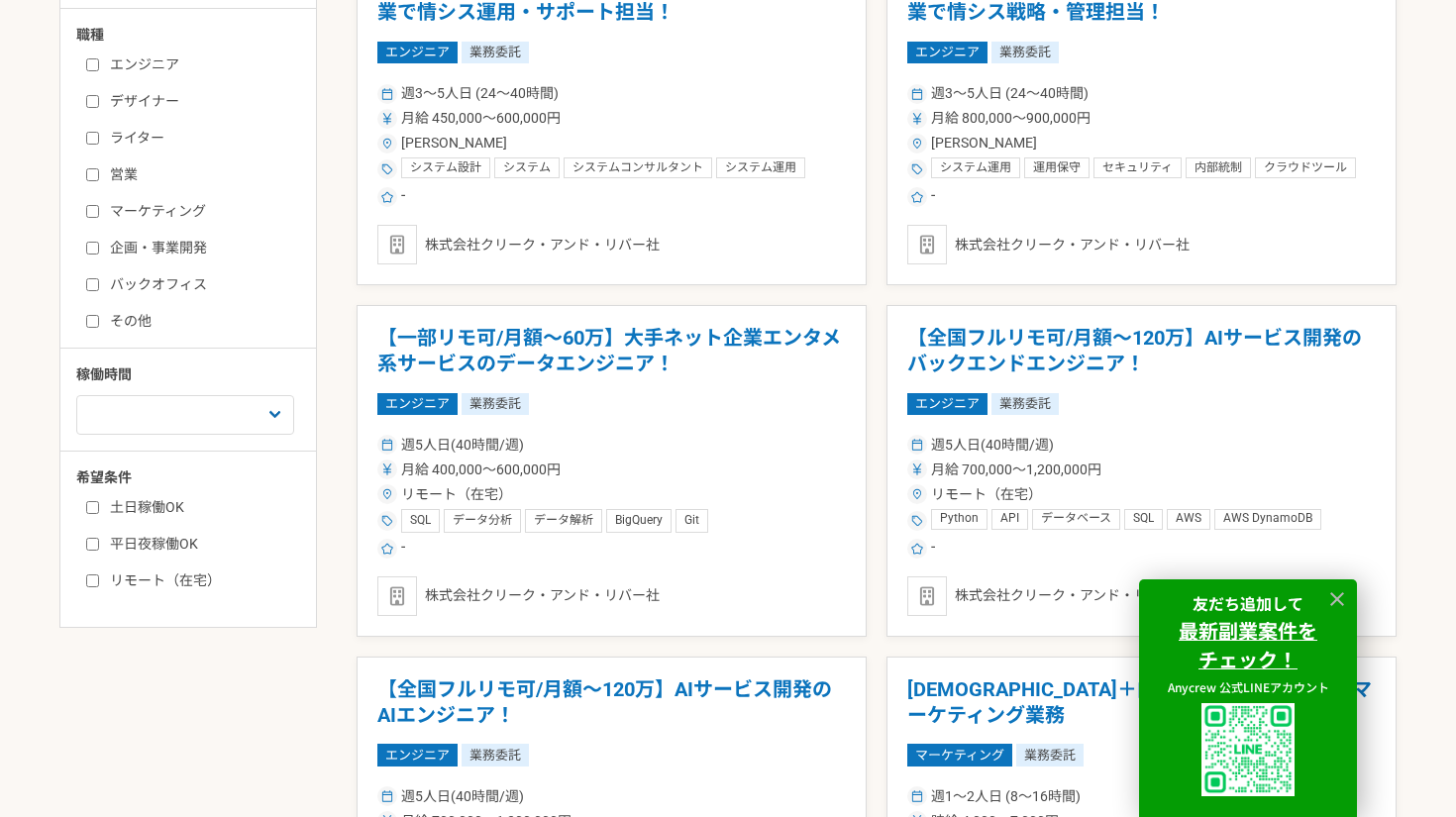 scroll, scrollTop: 477, scrollLeft: 0, axis: vertical 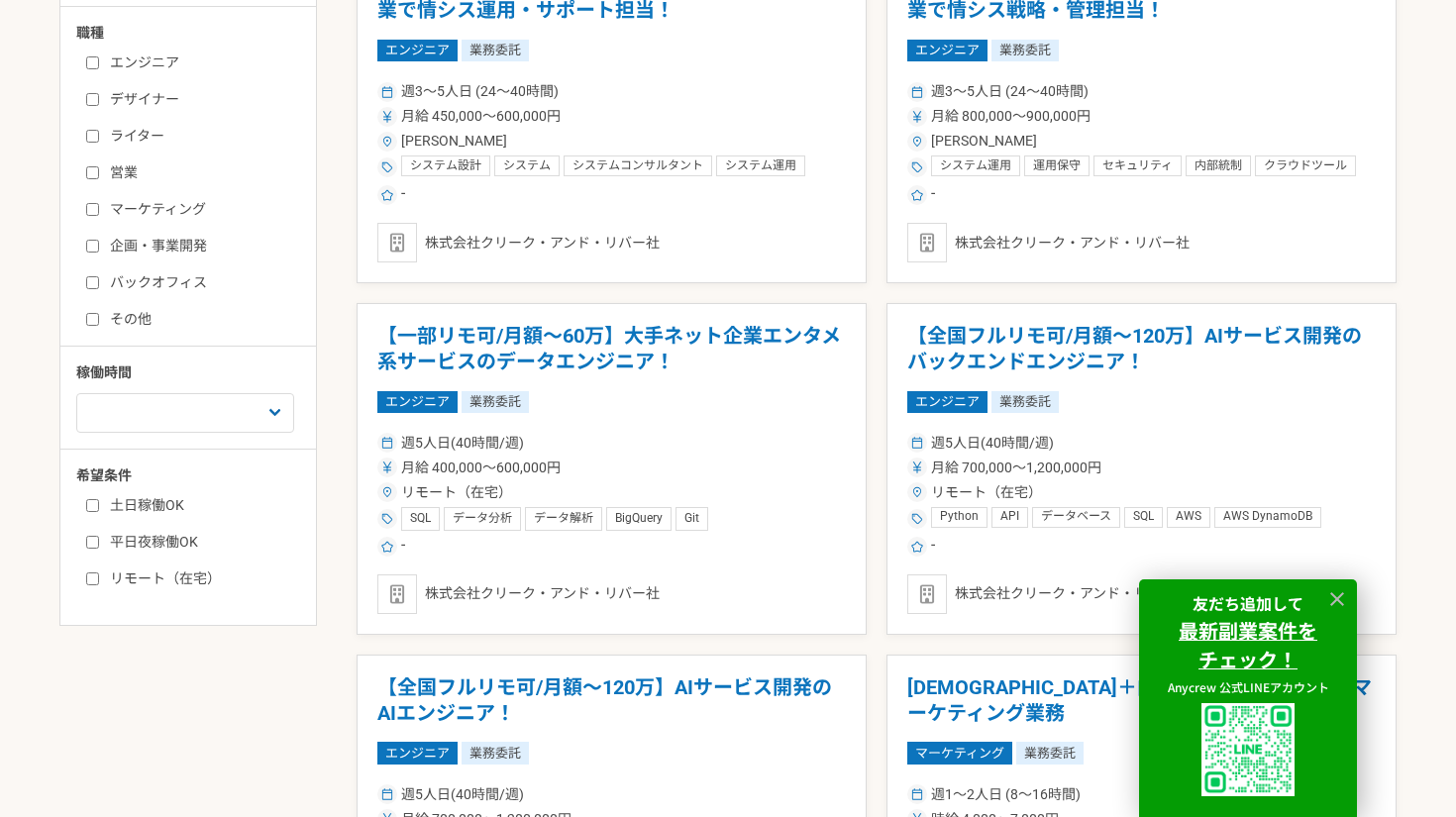 click on "土日稼働OK" at bounding box center (200, 505) 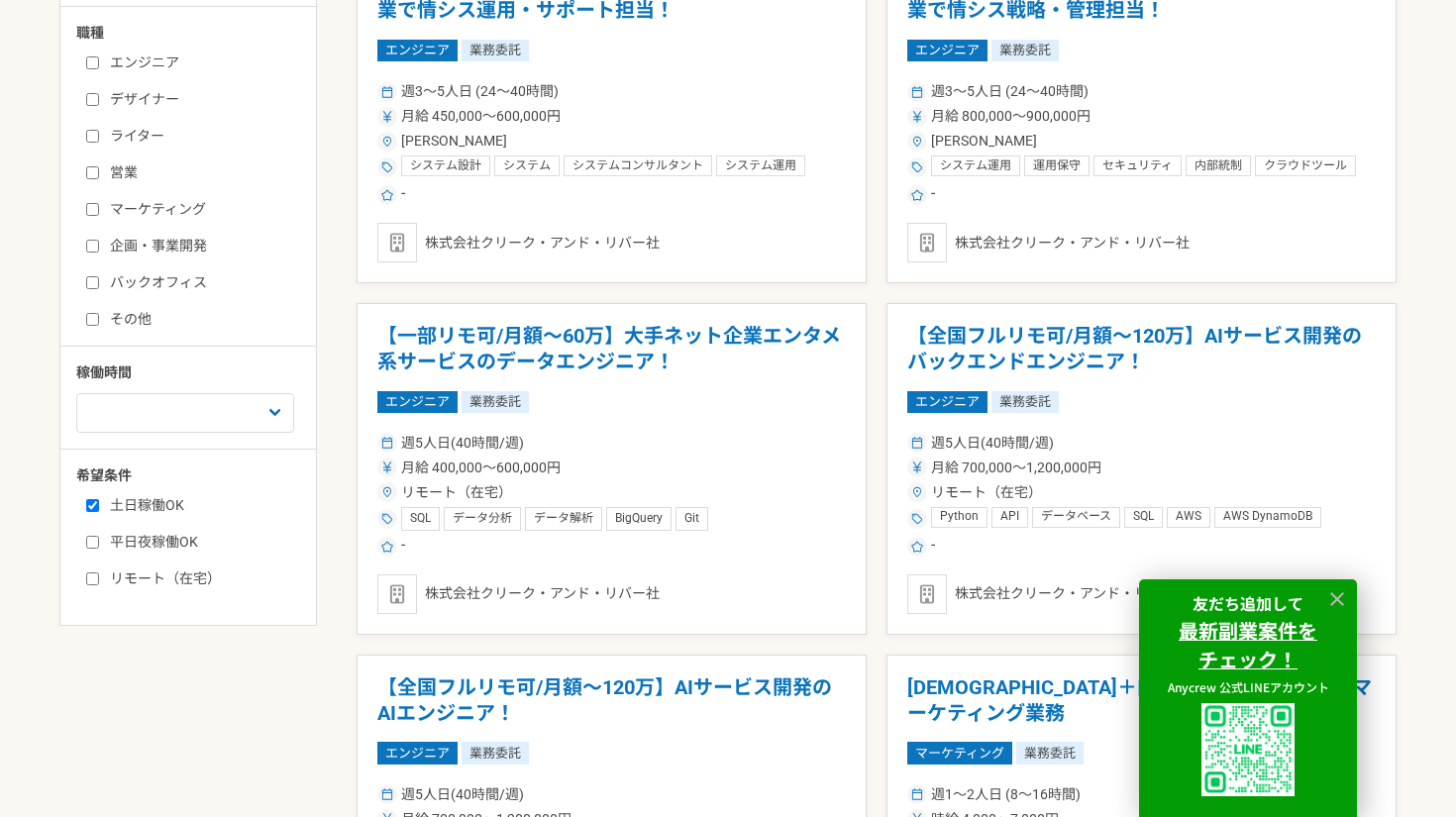 checkbox on "true" 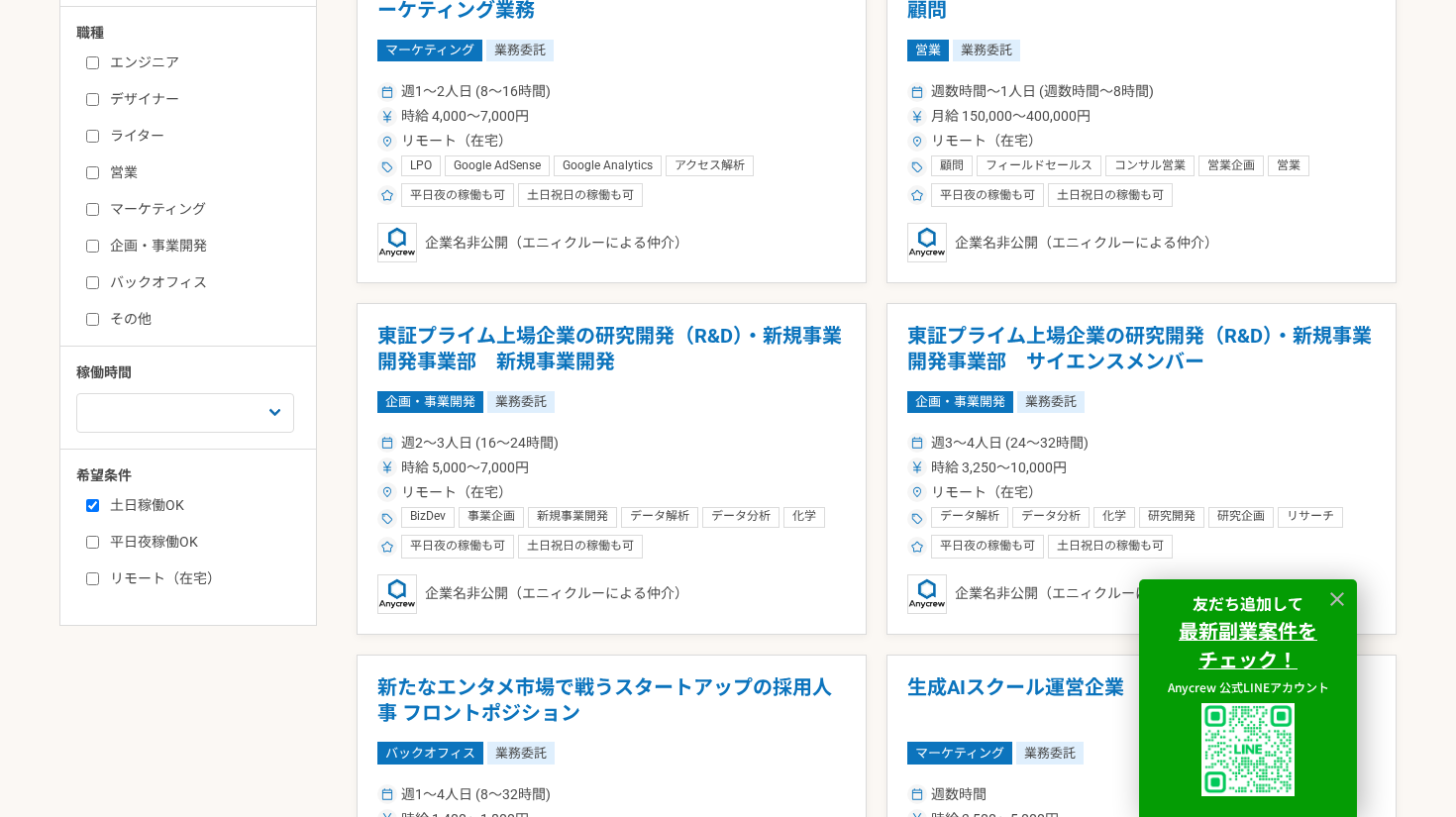 click on "平日夜稼働OK" at bounding box center (200, 542) 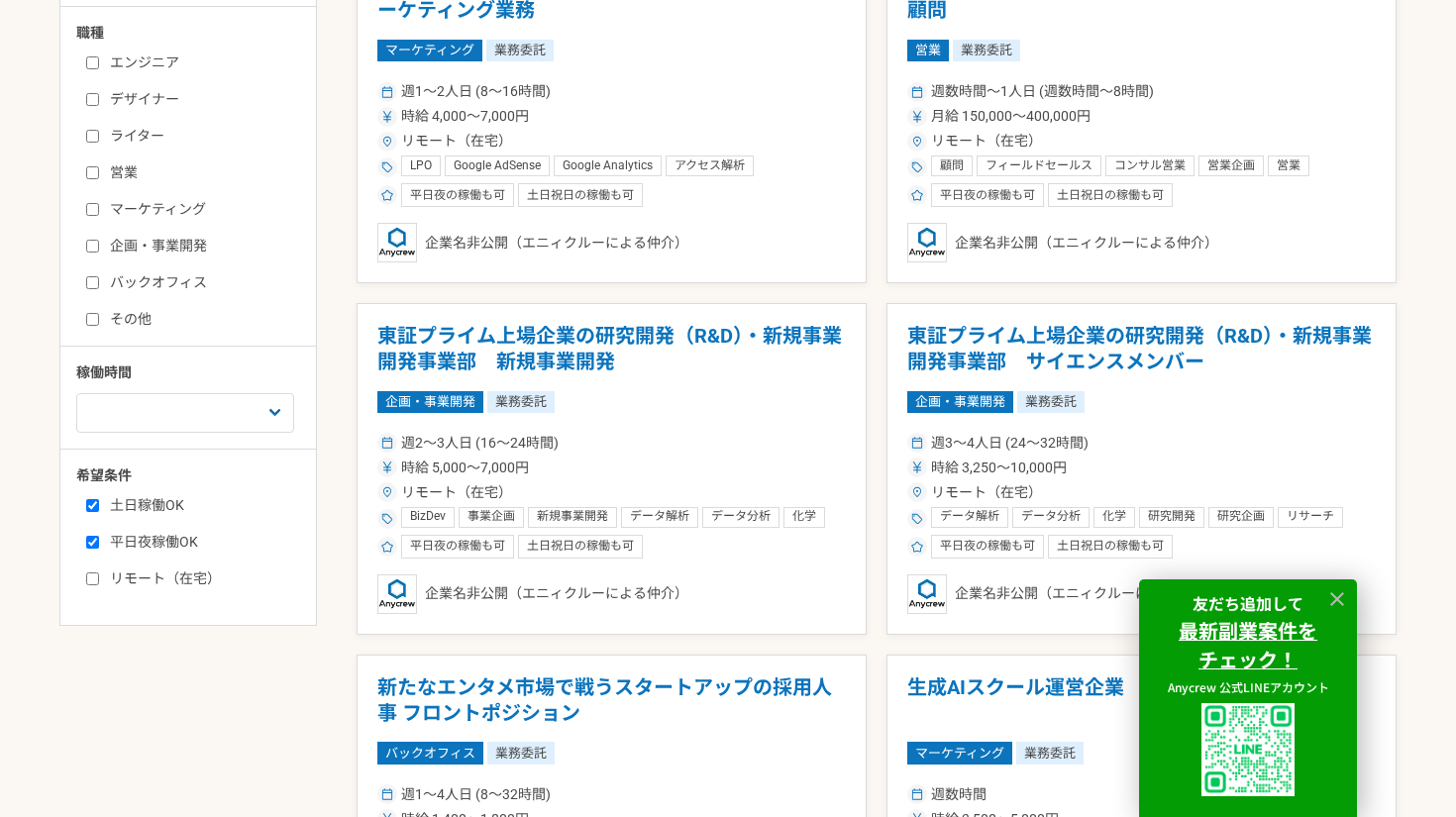 checkbox on "true" 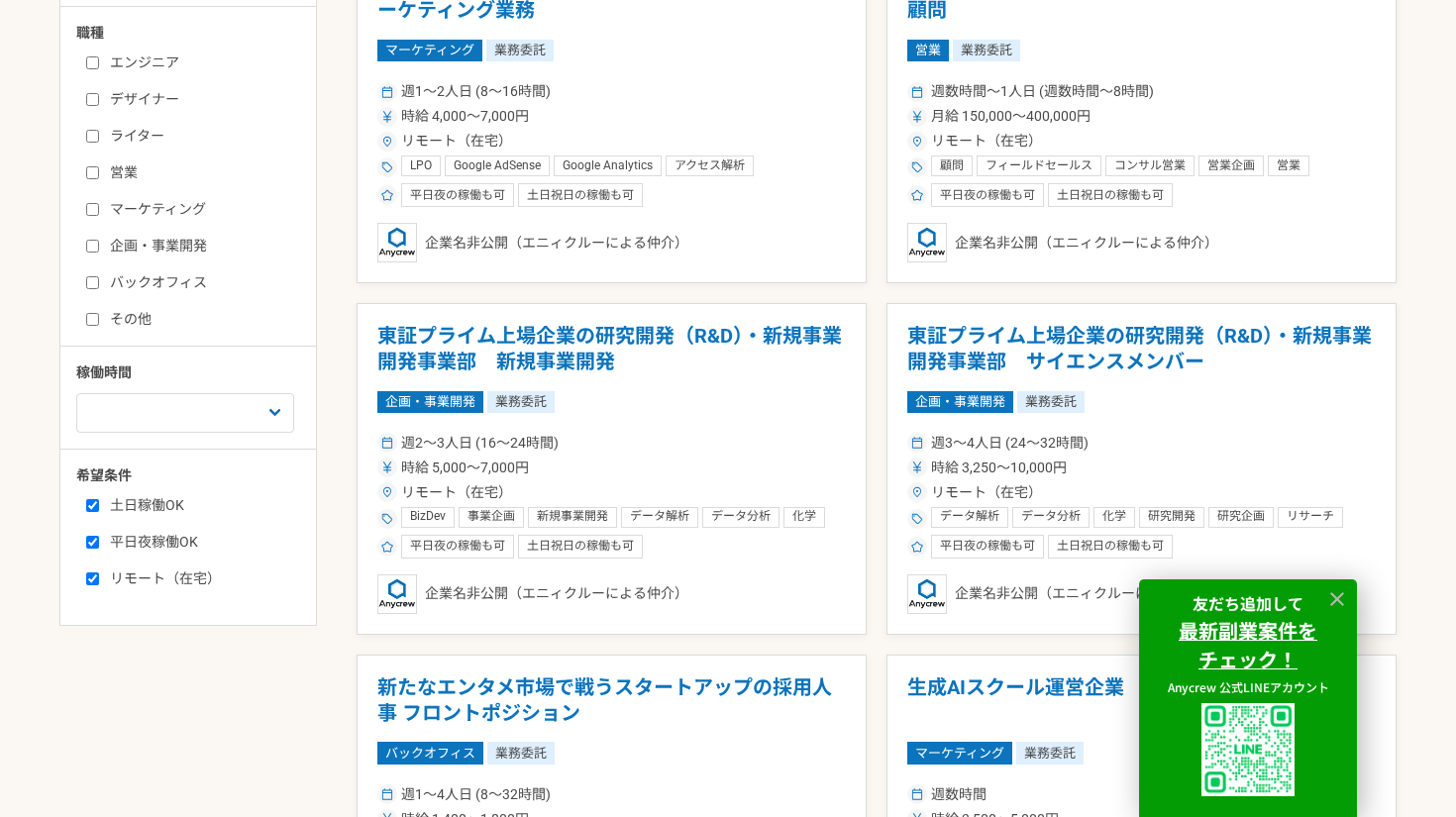 checkbox on "true" 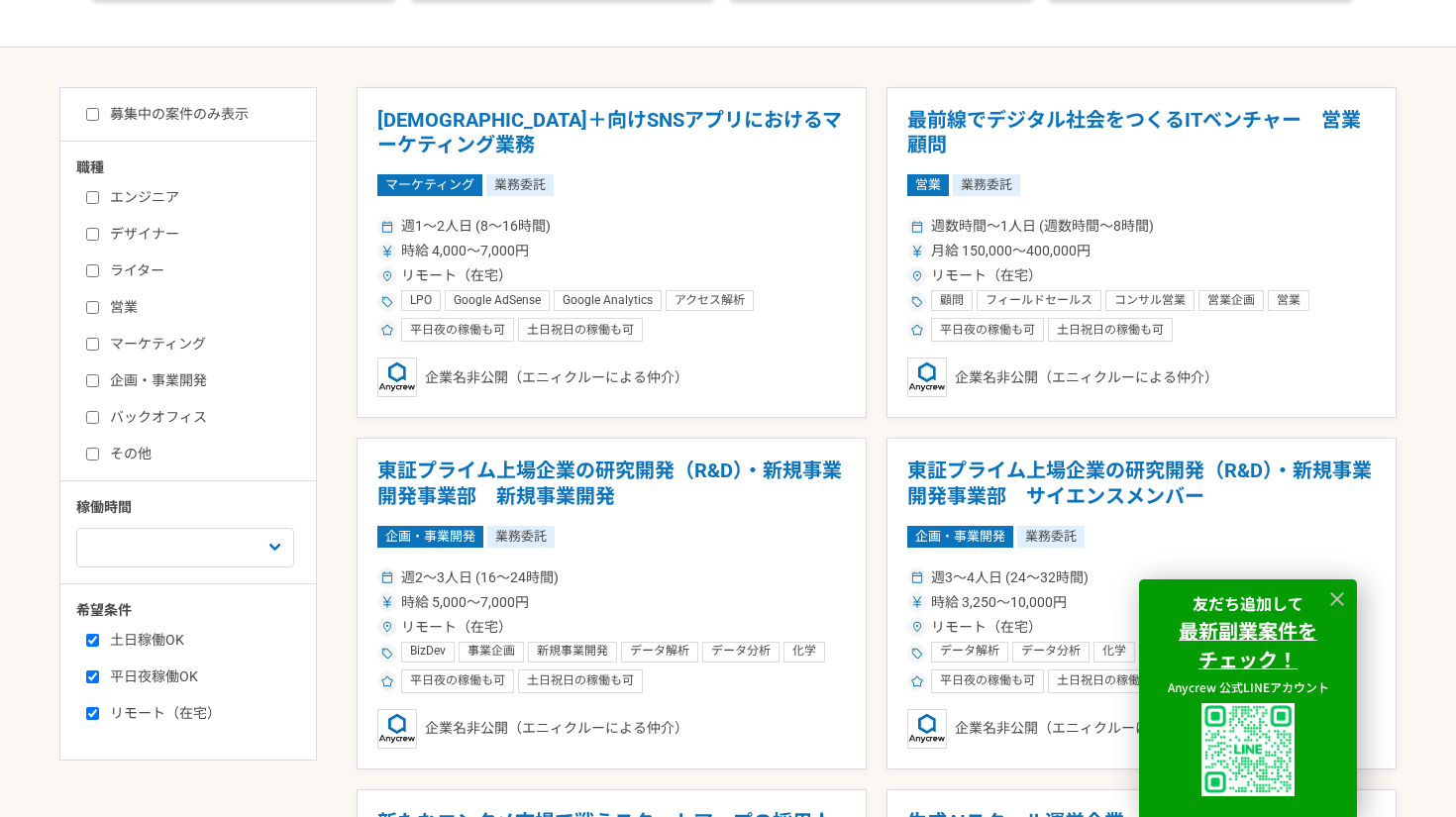 scroll, scrollTop: 339, scrollLeft: 0, axis: vertical 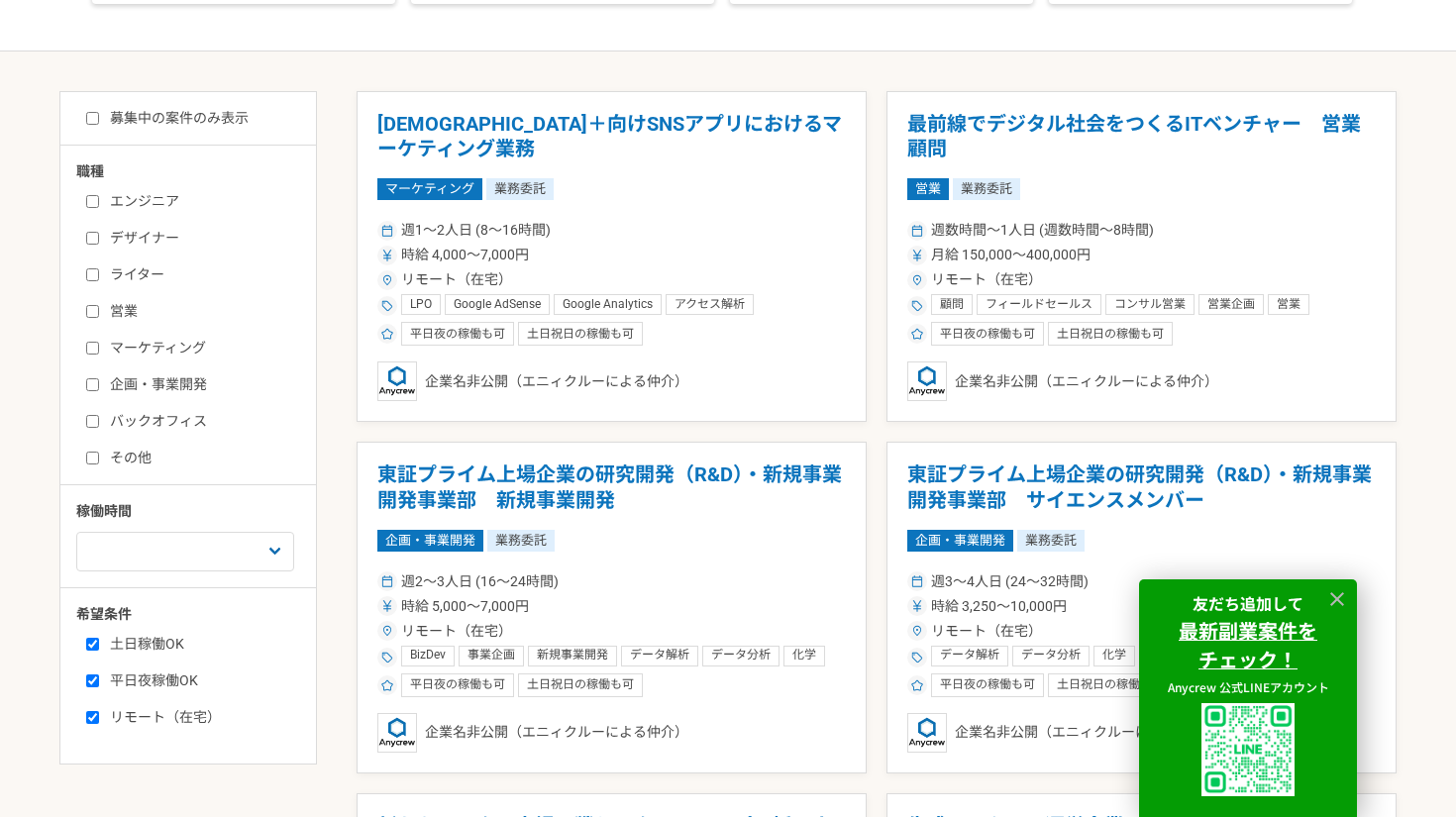 click on "マーケティング" at bounding box center [200, 348] 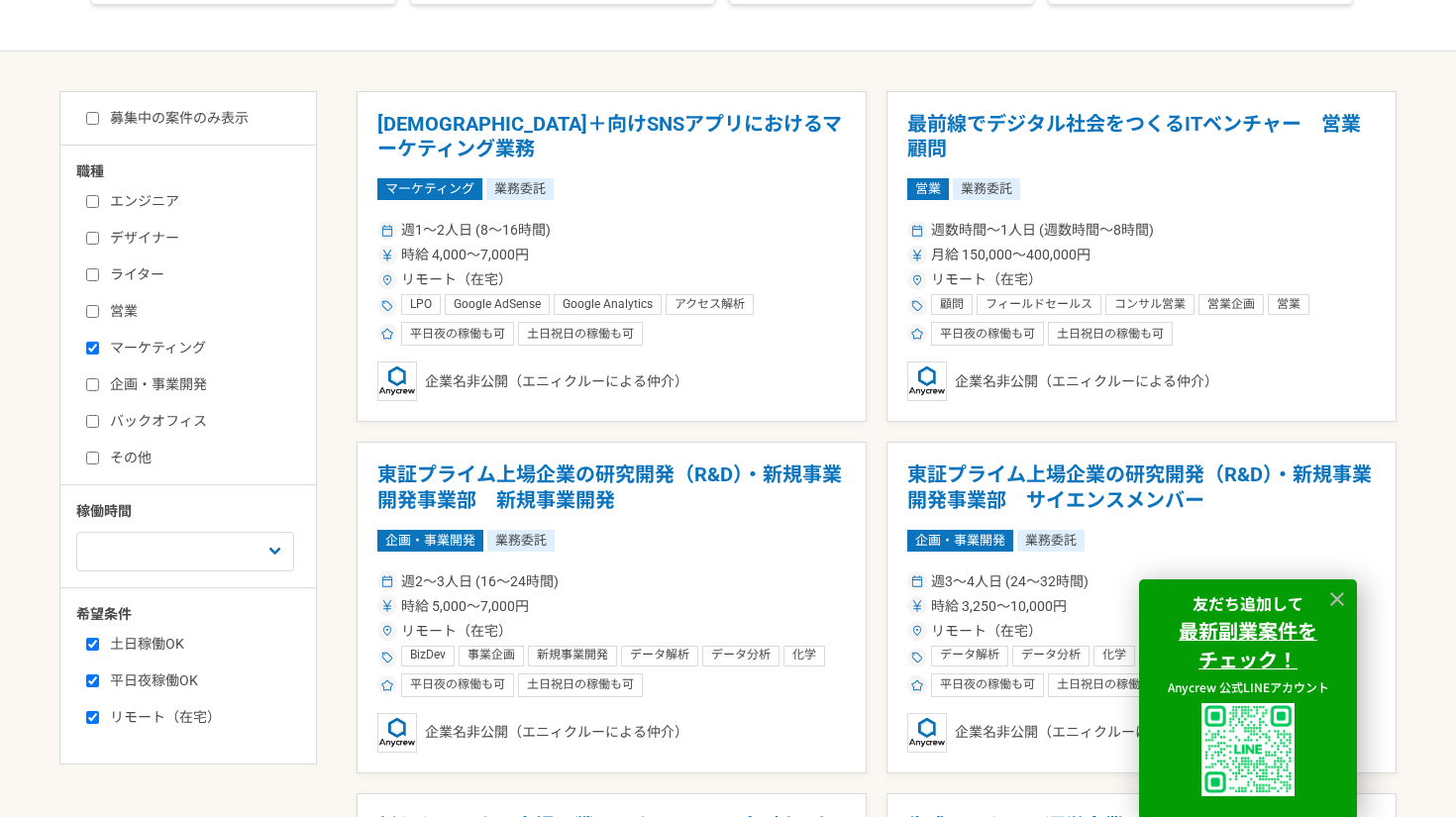 checkbox on "true" 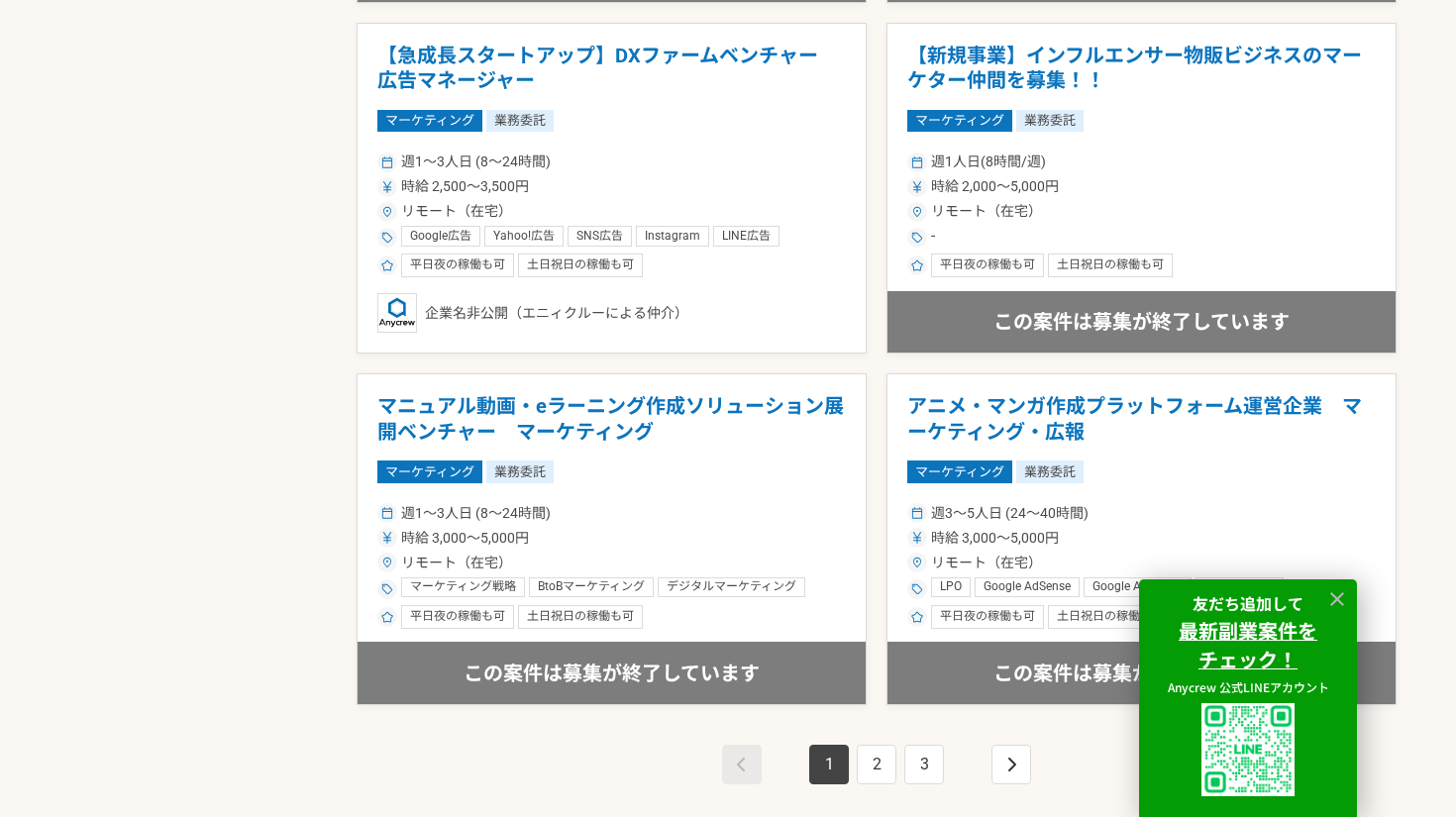 scroll, scrollTop: 3285, scrollLeft: 0, axis: vertical 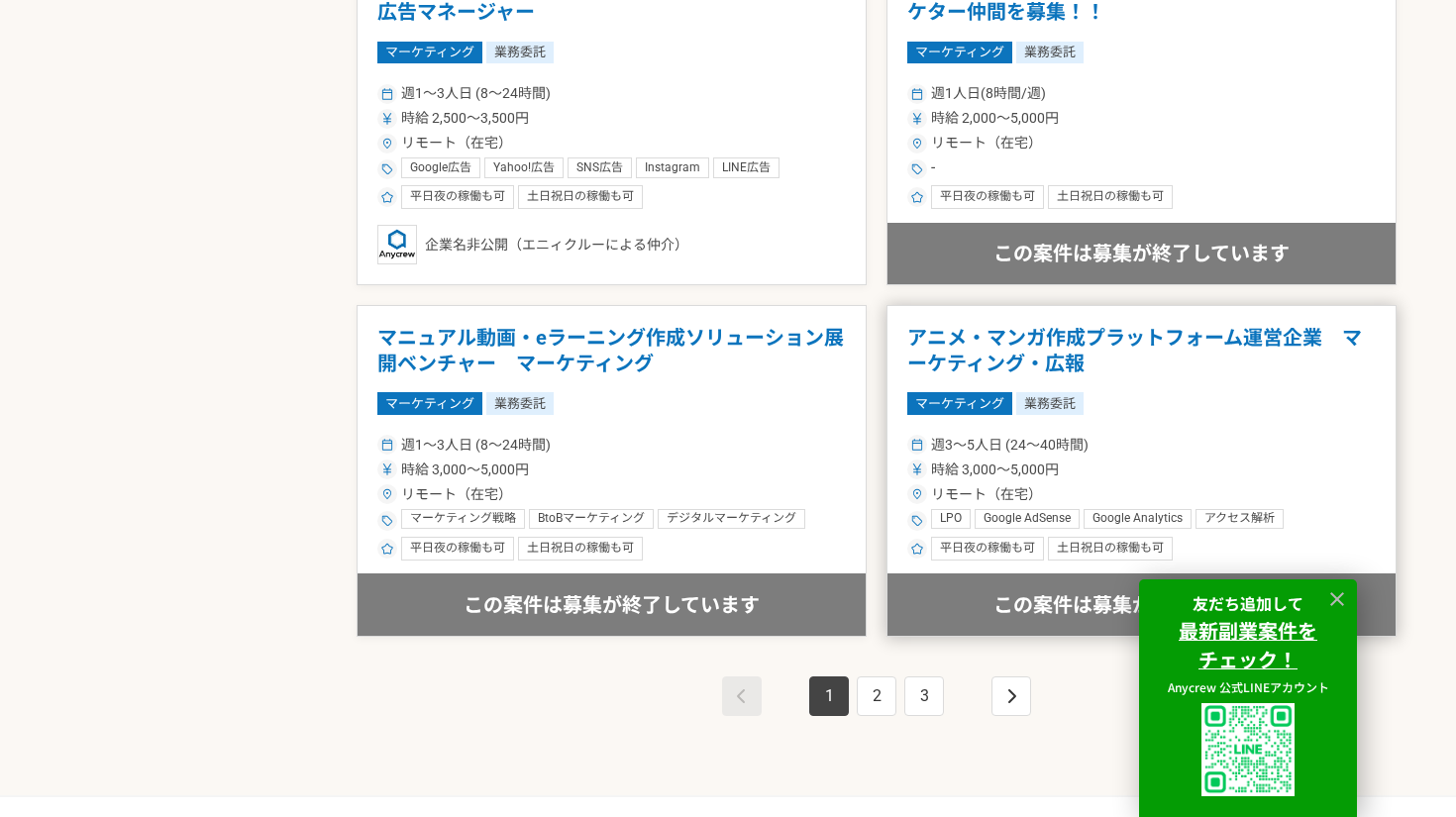 click on "アニメ・マンガ作成プラットフォーム運営企業　マーケティング・広報 マーケティング 業務委託 週3〜5人日 (24〜40時間) 時給 3,000〜5,000円 リモート（在宅） LPO Google AdSense Google Analytics アクセス解析 Google AdWords SEO Facebook広告 Twitter広告 ユーザーインタビュー 市場調査 データ分析 PR/広報 マーケティングオートメーション SNS運用 SNS広告 リスティング広告 マーケティング戦略 マーケティング・企画・宣伝・広報・PR・営業支援・コンサルティング 平日夜の稼働も可 土日祝日の稼働も可 企業名非公開（エニィクルーによる仲介） この案件は募集が終了しています" at bounding box center [1141, 470] 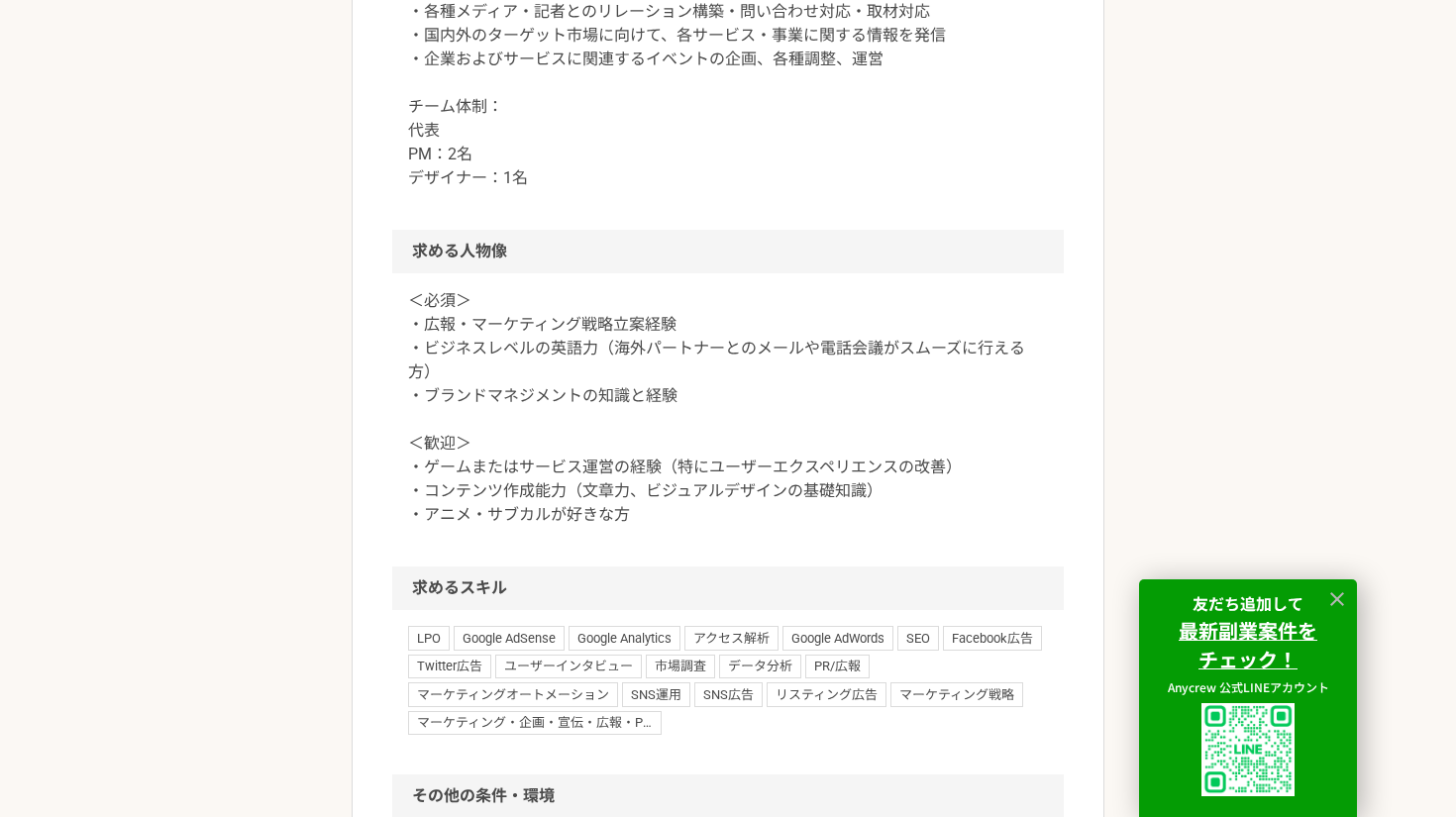scroll, scrollTop: 1302, scrollLeft: 0, axis: vertical 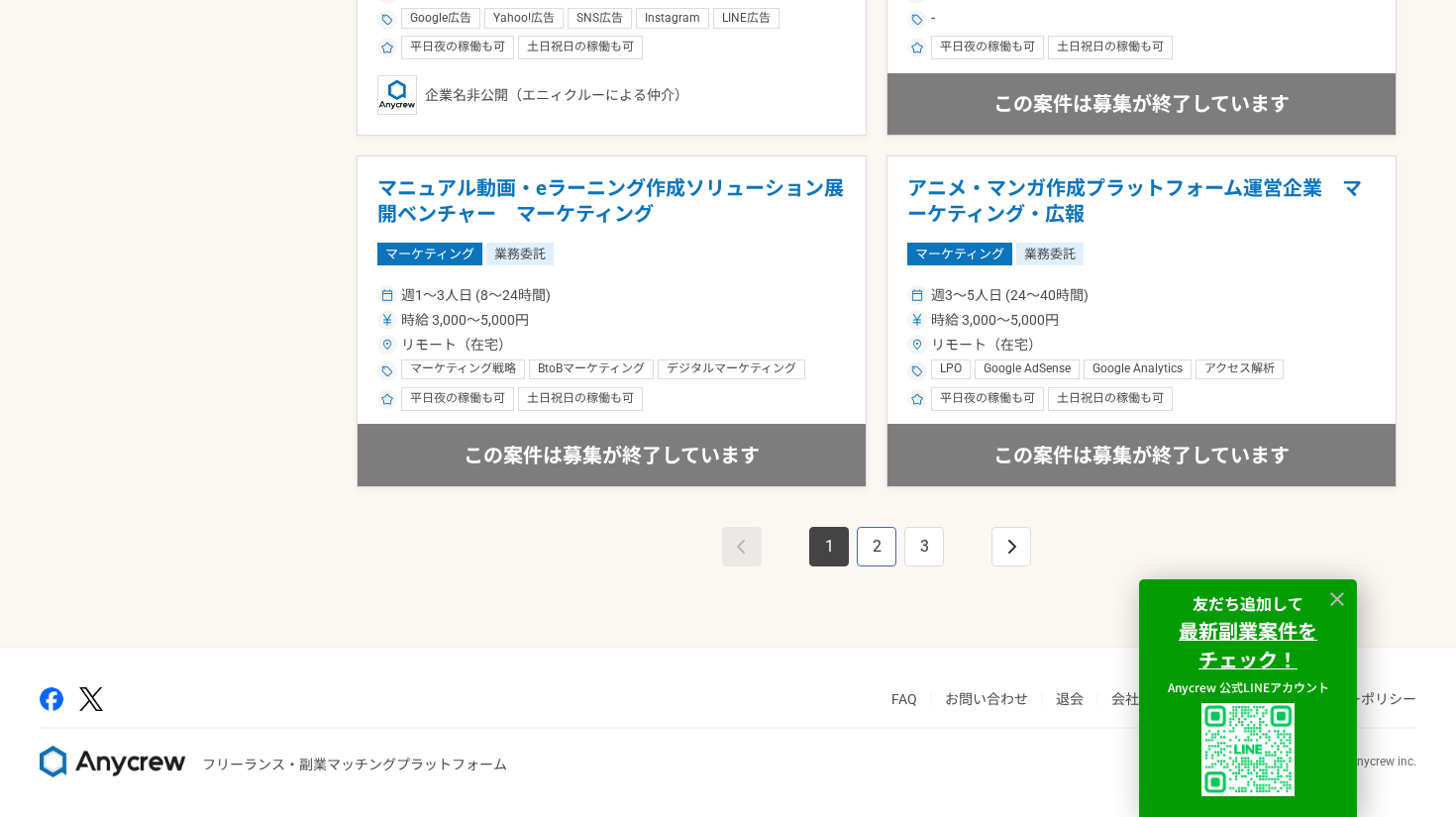 click on "2" at bounding box center (877, 547) 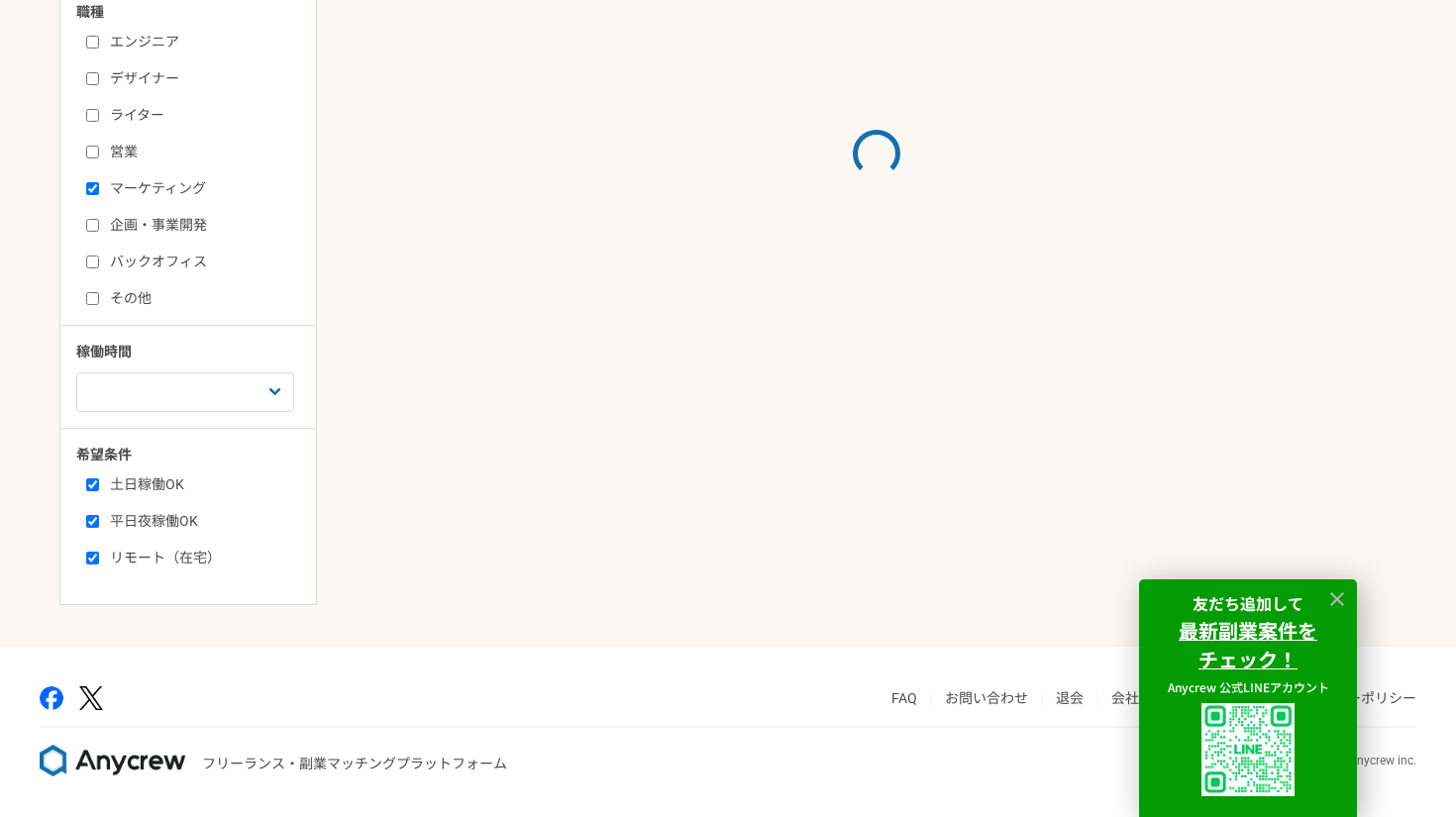 scroll, scrollTop: 0, scrollLeft: 0, axis: both 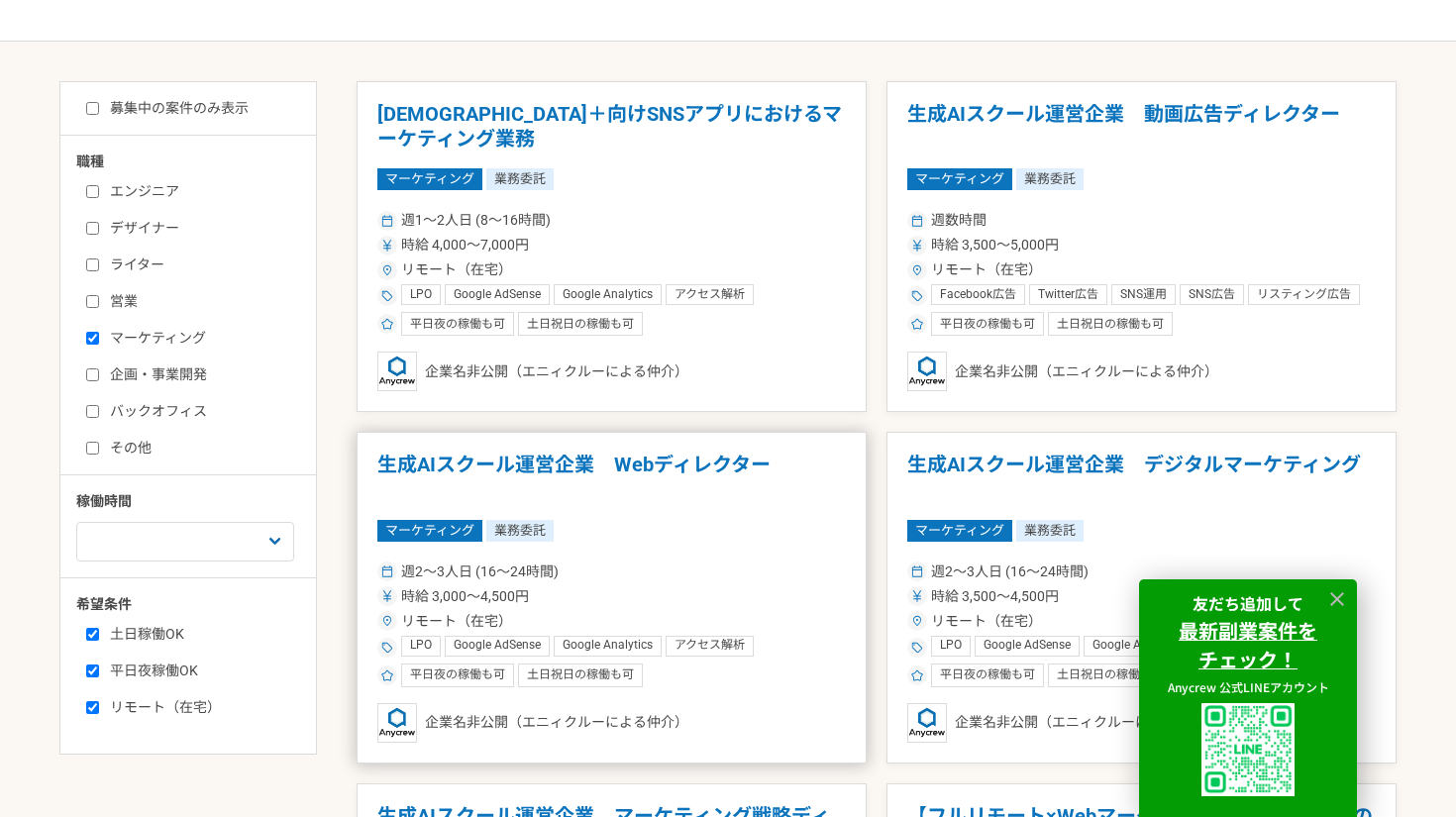 click on "生成AIスクール運営企業　Webディレクター マーケティング 業務委託 週2〜3人日 (16〜24時間) 時給 3,000〜4,500円 リモート（在宅） LPO Google AdSense Google Analytics アクセス解析 Google AdWords SEO マーケティングオートメーション PR/広報 データ分析 ユーザーインタビュー 市場調査 LPデザイン LP LPディレクション ディレクション クリエイティブディレクション 広告運用 ディレクター 平日夜の稼働も可 土日祝日の稼働も可 企業名非公開（エニィクルーによる仲介）" at bounding box center [611, 597] 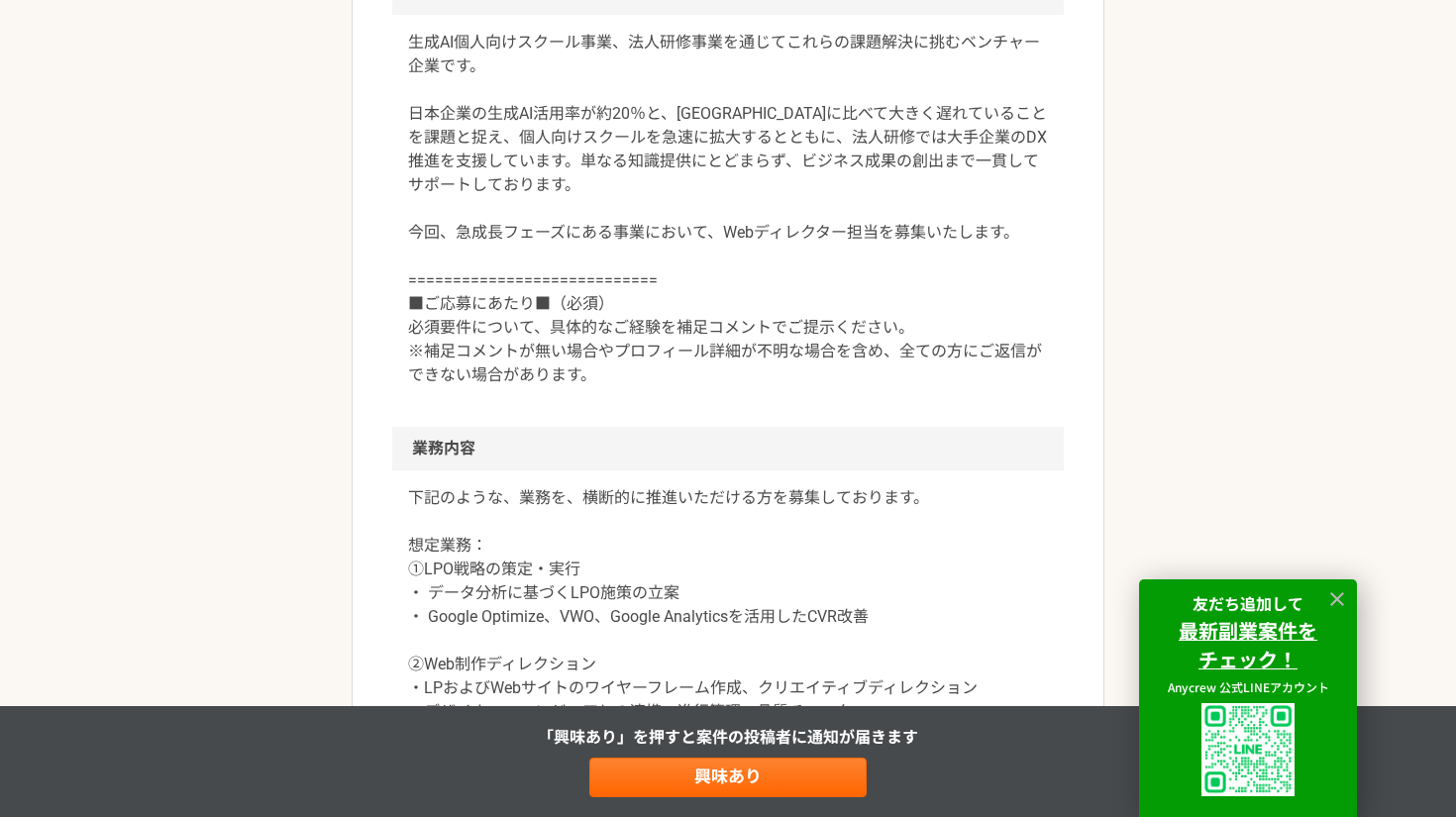 scroll, scrollTop: 716, scrollLeft: 0, axis: vertical 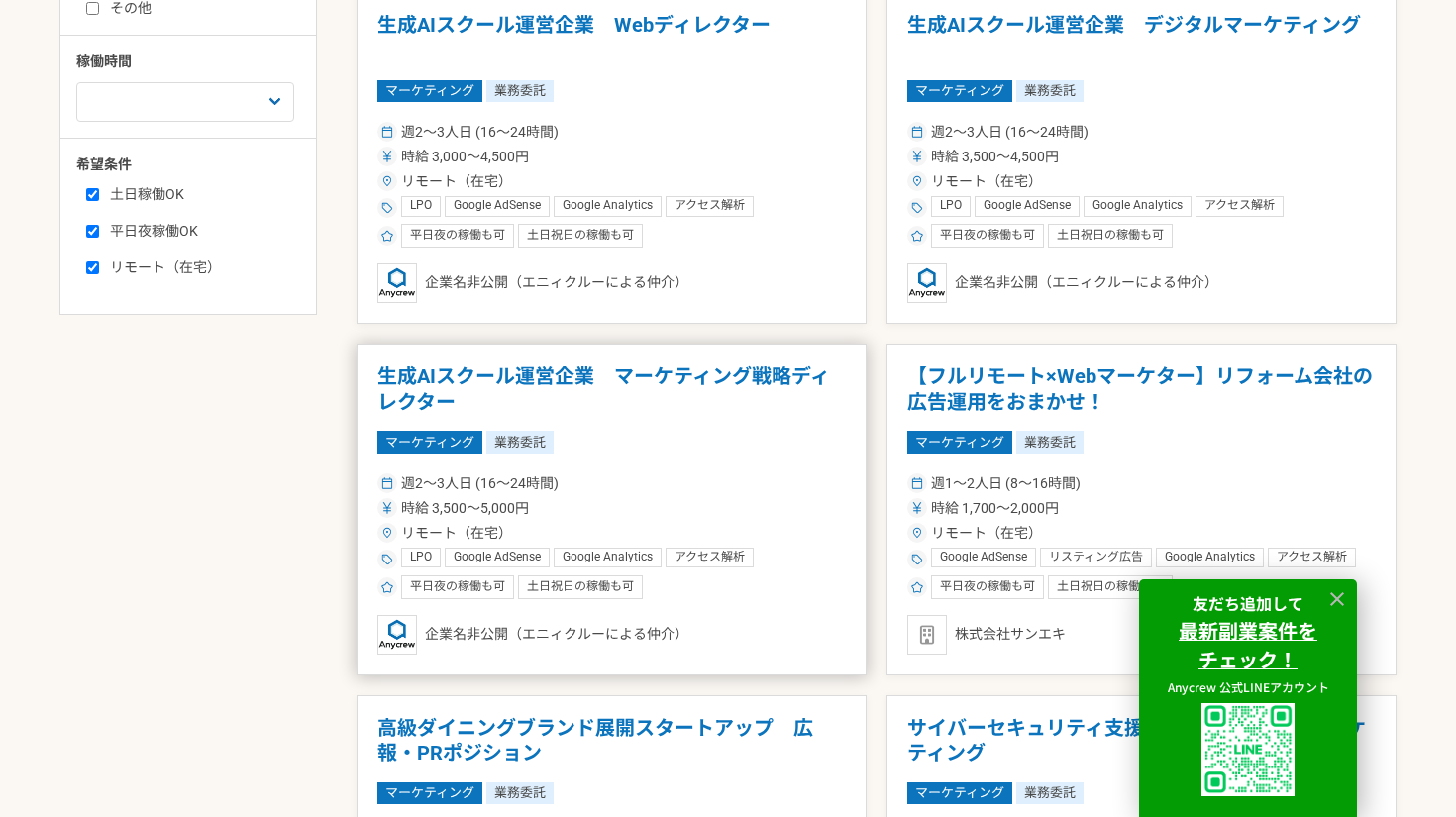 click on "生成AIスクール運営企業　マーケティング戦略ディレクター マーケティング 業務委託 週2〜3人日 (16〜24時間) 時給 3,500〜5,000円 リモート（在宅） LPO Google AdSense Google Analytics アクセス解析 Google AdWords SEO Facebook広告 Twitter広告 市場調査 データ分析 マーケティングオートメーション イベント企画 SNS運用 SNS広告 リスティング広告 マーケティング戦略 マーケティング マーケティング・リサーチ プロジェクトマネジメント プロジェクトマネージメント イベント企画運営 平日夜の稼働も可 土日祝日の稼働も可 企業名非公開（エニィクルーによる仲介）" at bounding box center (611, 509) 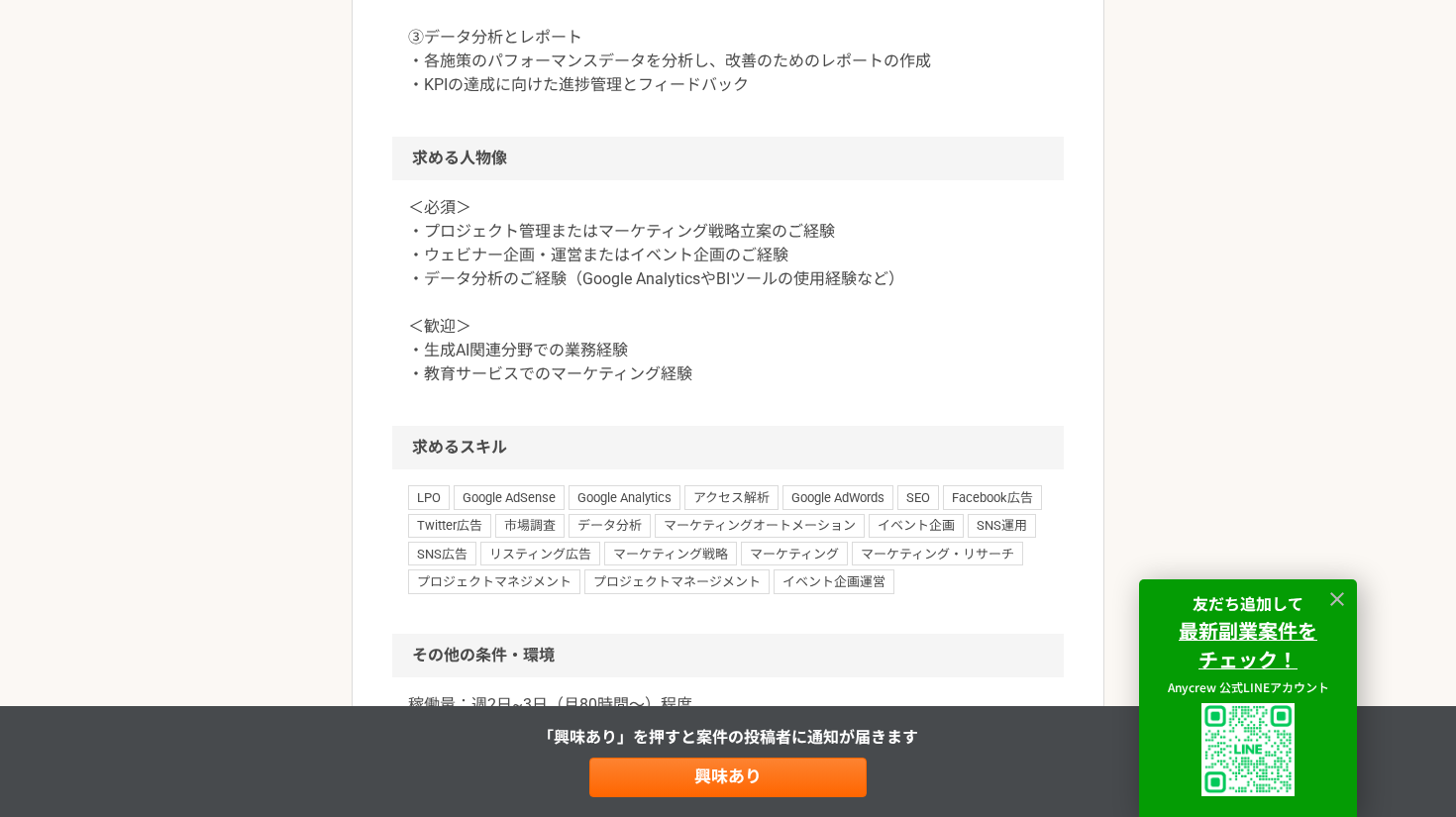 scroll, scrollTop: 1502, scrollLeft: 0, axis: vertical 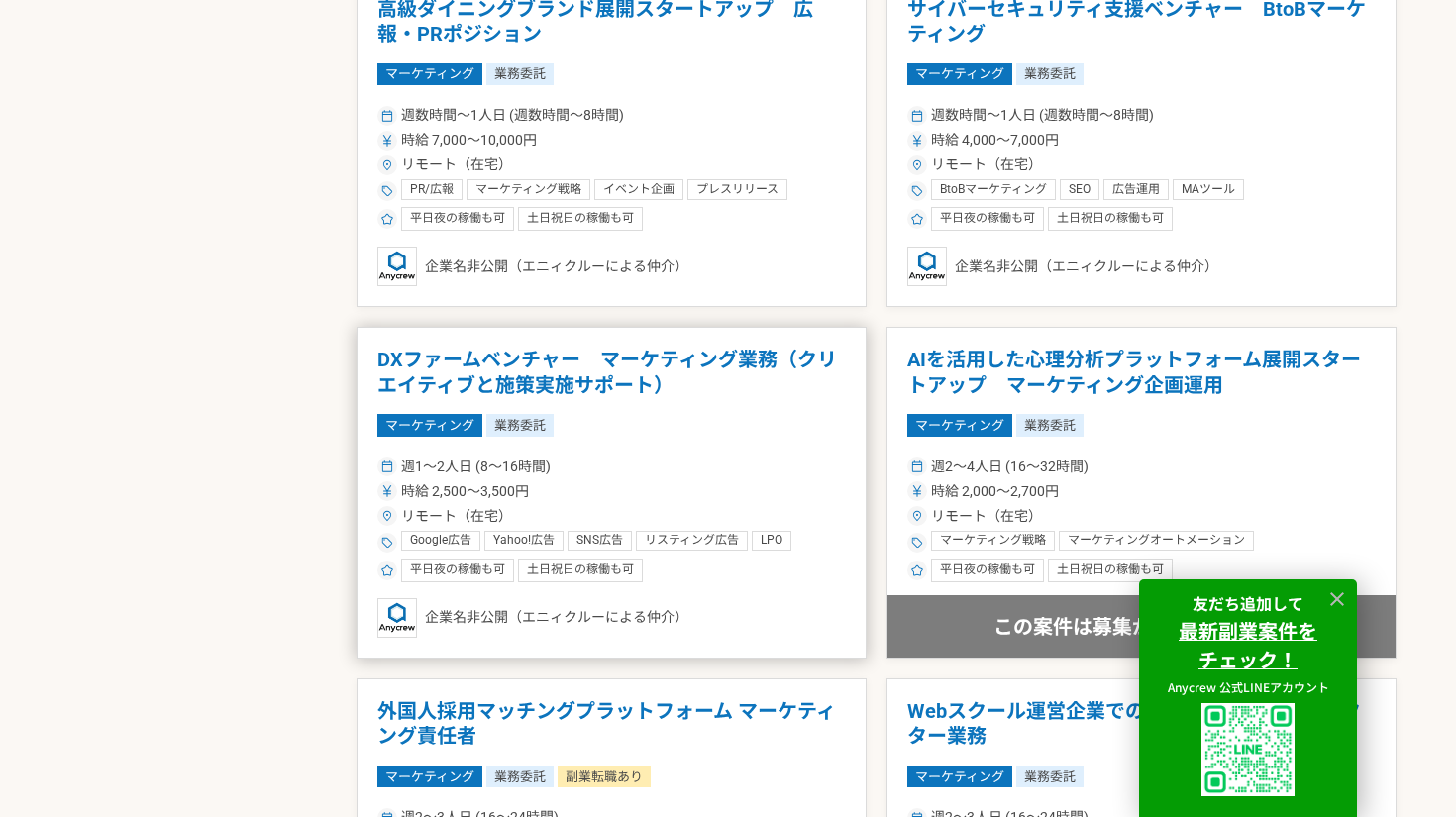click on "DXファームベンチャー　マーケティング業務（クリエイティブと施策実施サポート）" at bounding box center (611, 372) 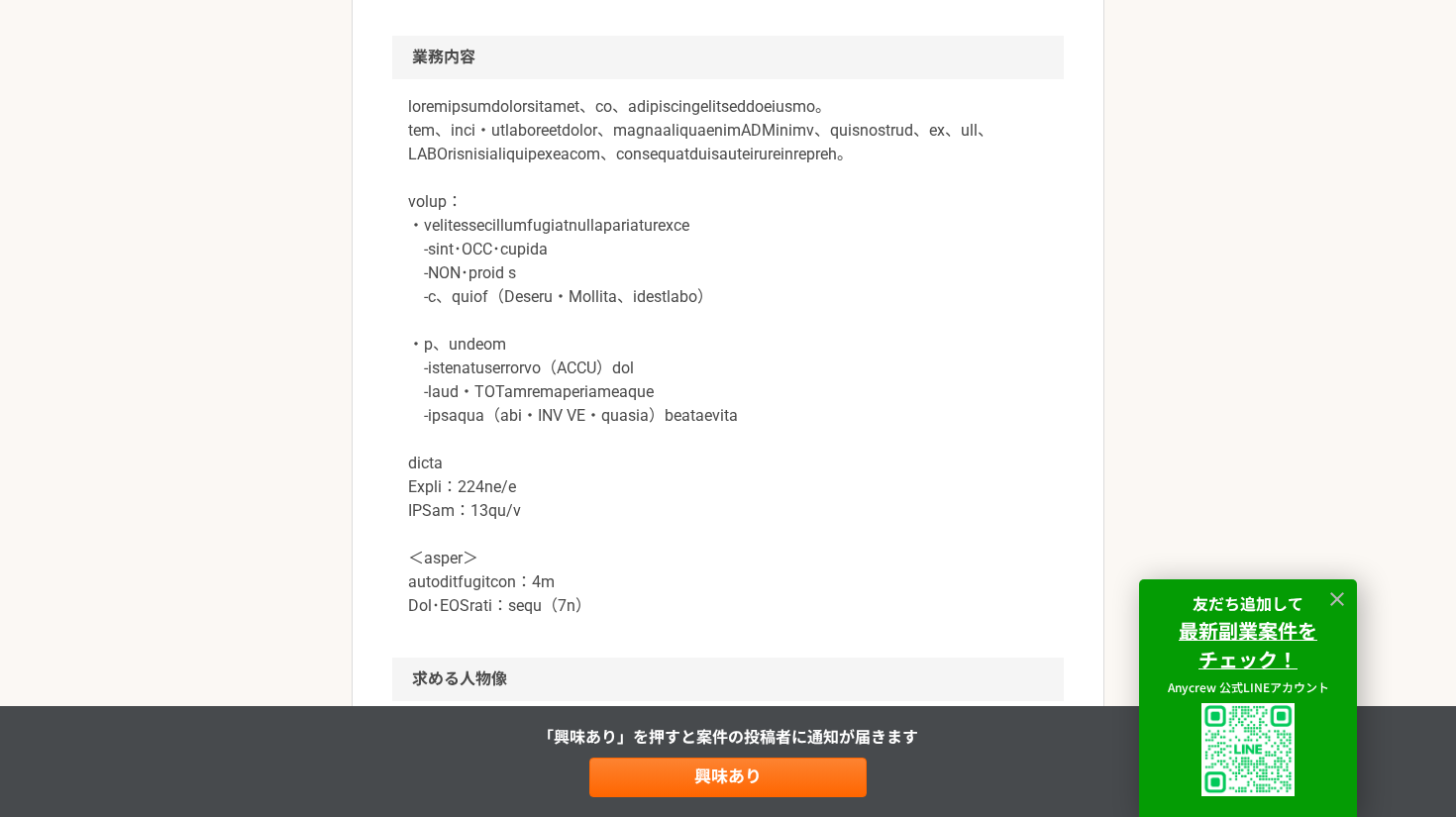scroll, scrollTop: 1627, scrollLeft: 0, axis: vertical 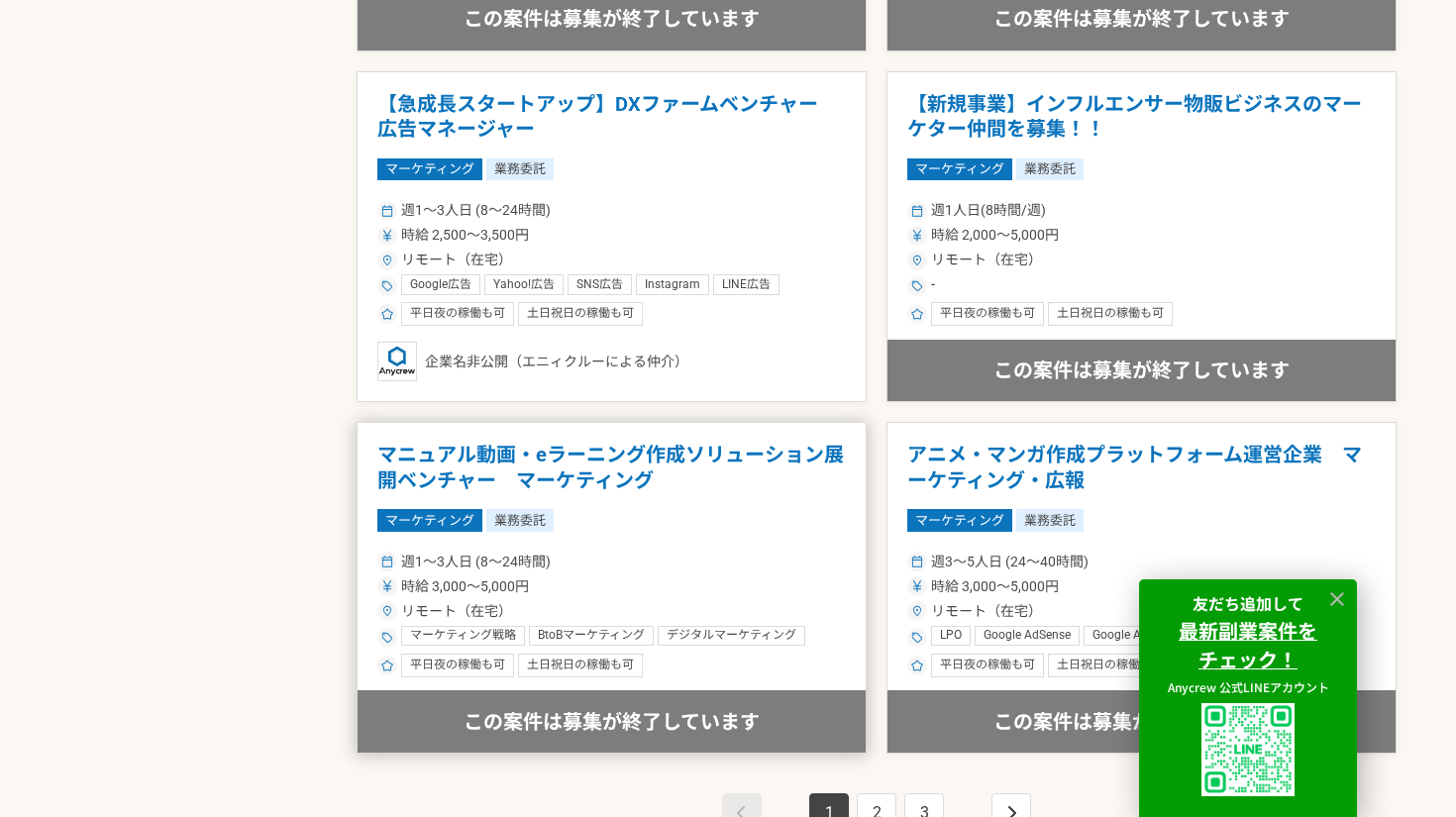 click on "マニュアル動画・eラーニング作成ソリューション展開ベンチャー　マーケティング" at bounding box center (611, 467) 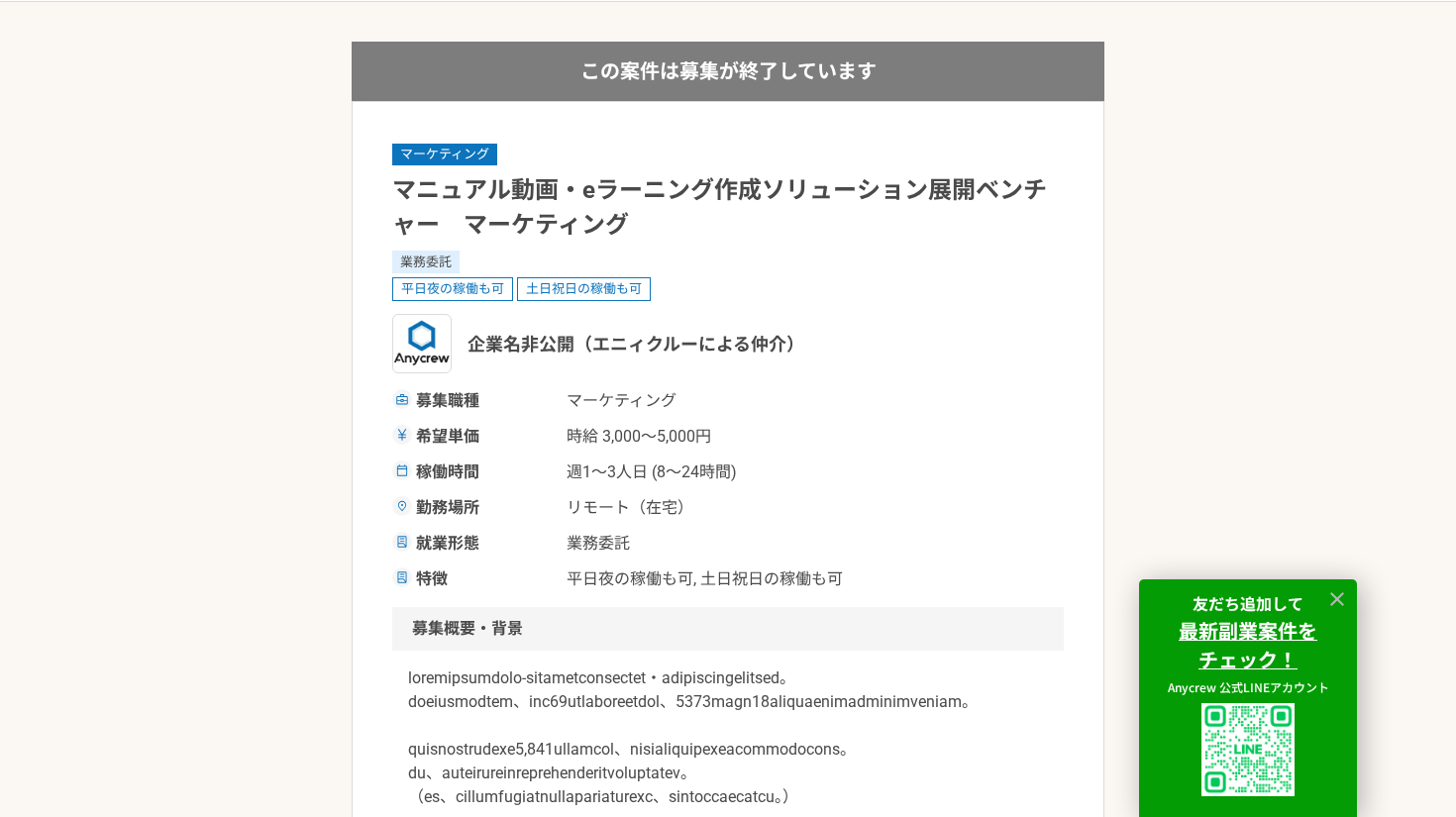 scroll, scrollTop: 0, scrollLeft: 0, axis: both 